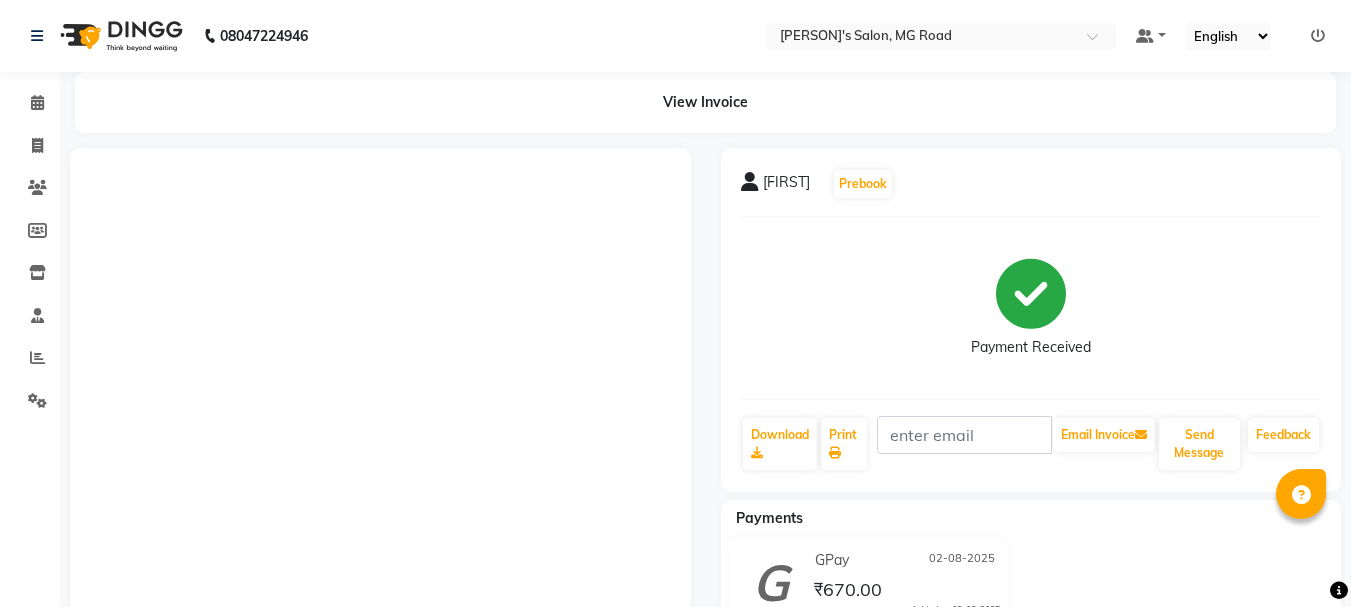 scroll, scrollTop: 0, scrollLeft: 0, axis: both 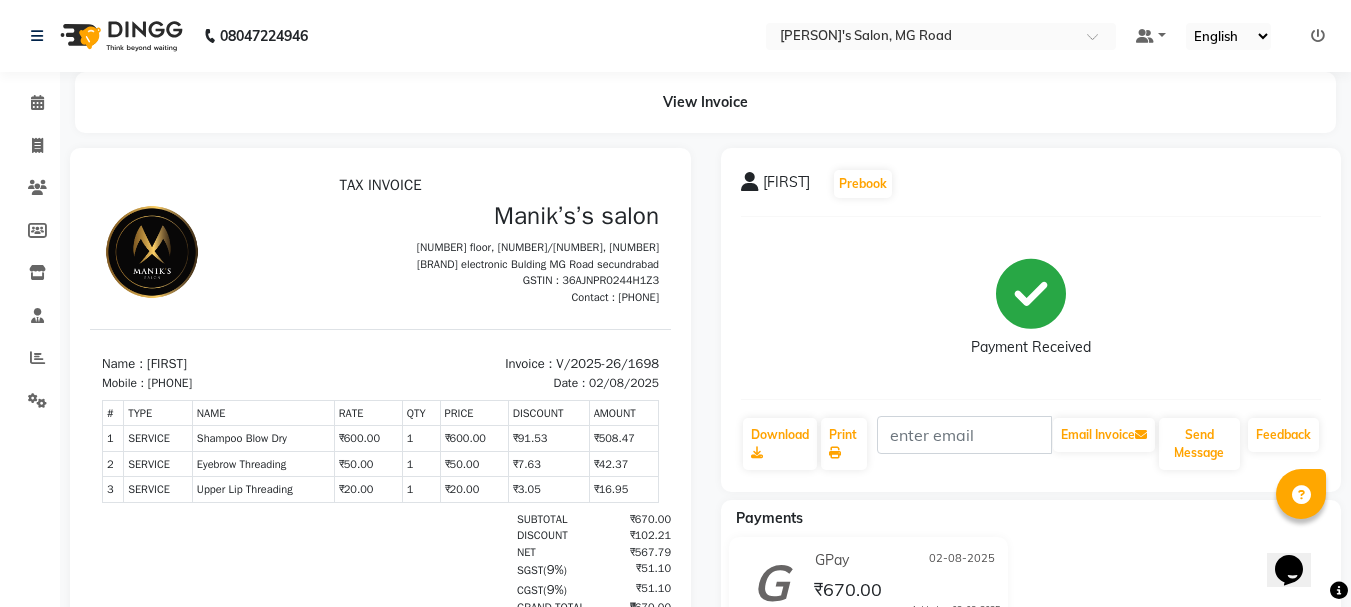 click on "View Invoice      [FIRST]   Prebook   Payment Received  Download  Print   Email Invoice   Send Message Feedback  Payments GPay 02-08-2025 ₹670.00  Added on 02-08-2025" 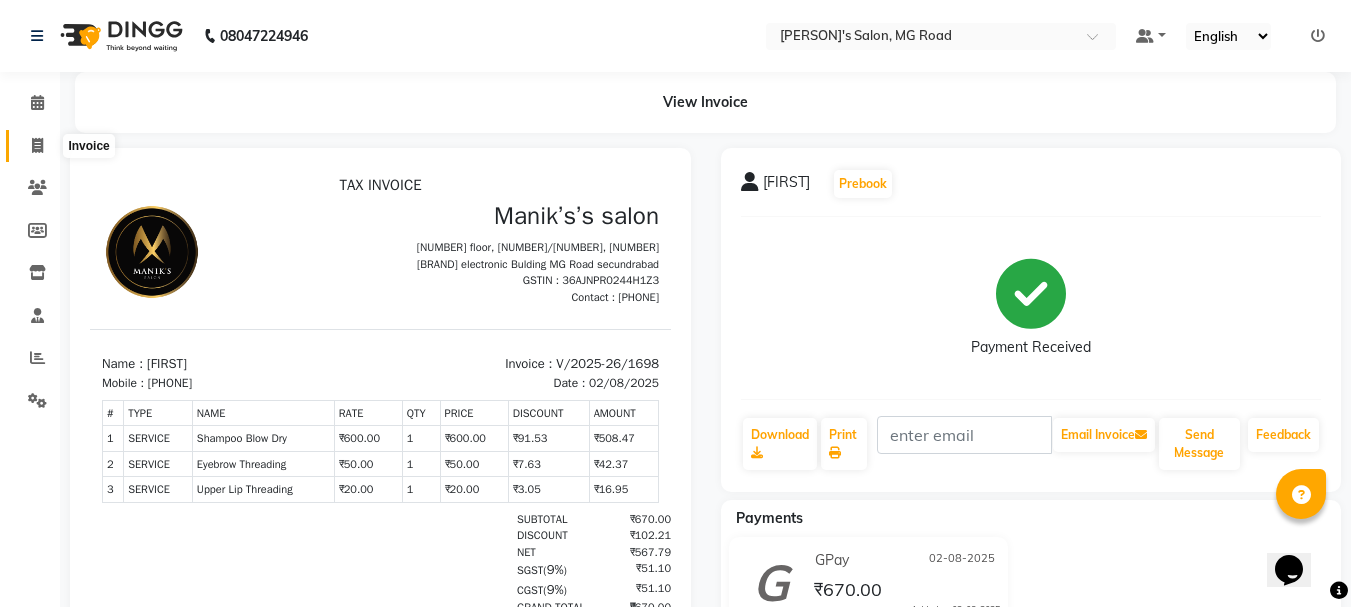 drag, startPoint x: 34, startPoint y: 137, endPoint x: 41, endPoint y: 124, distance: 14.764823 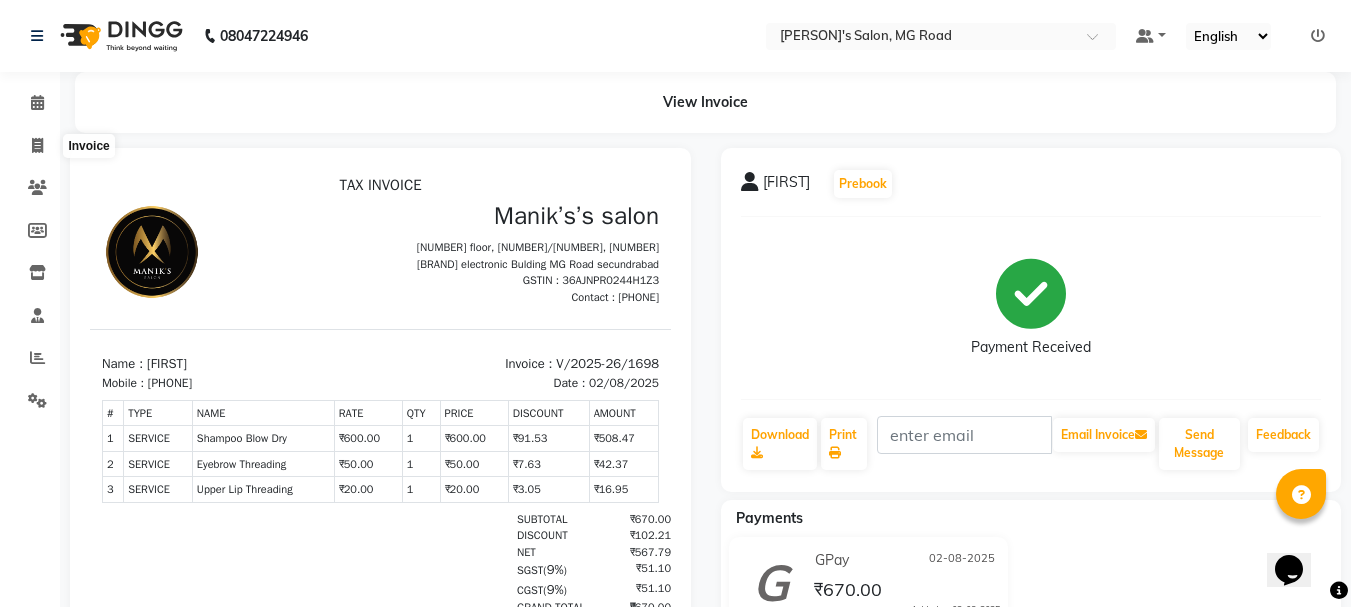 select on "service" 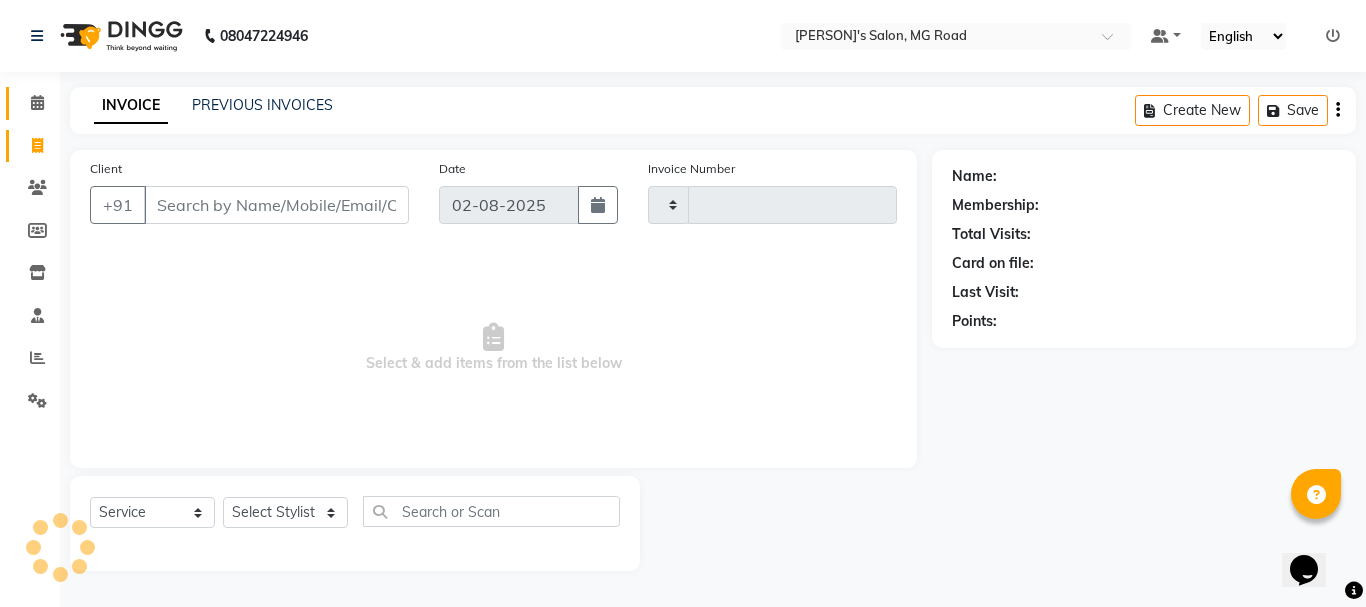 type on "1699" 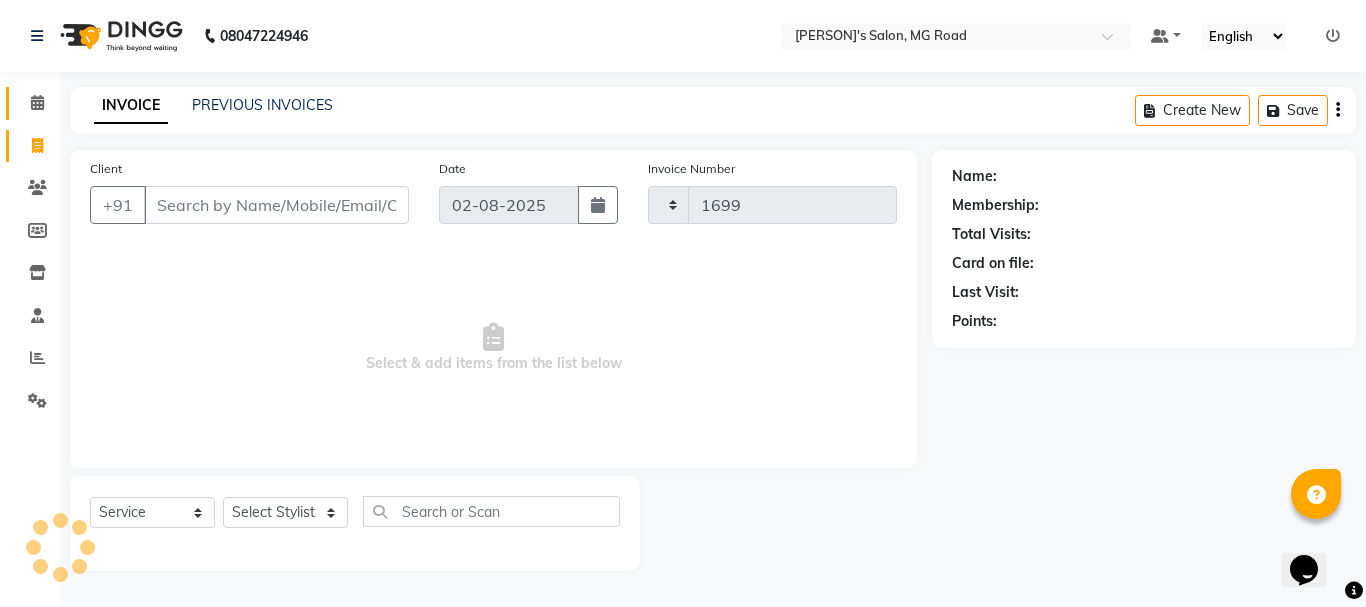 select on "3810" 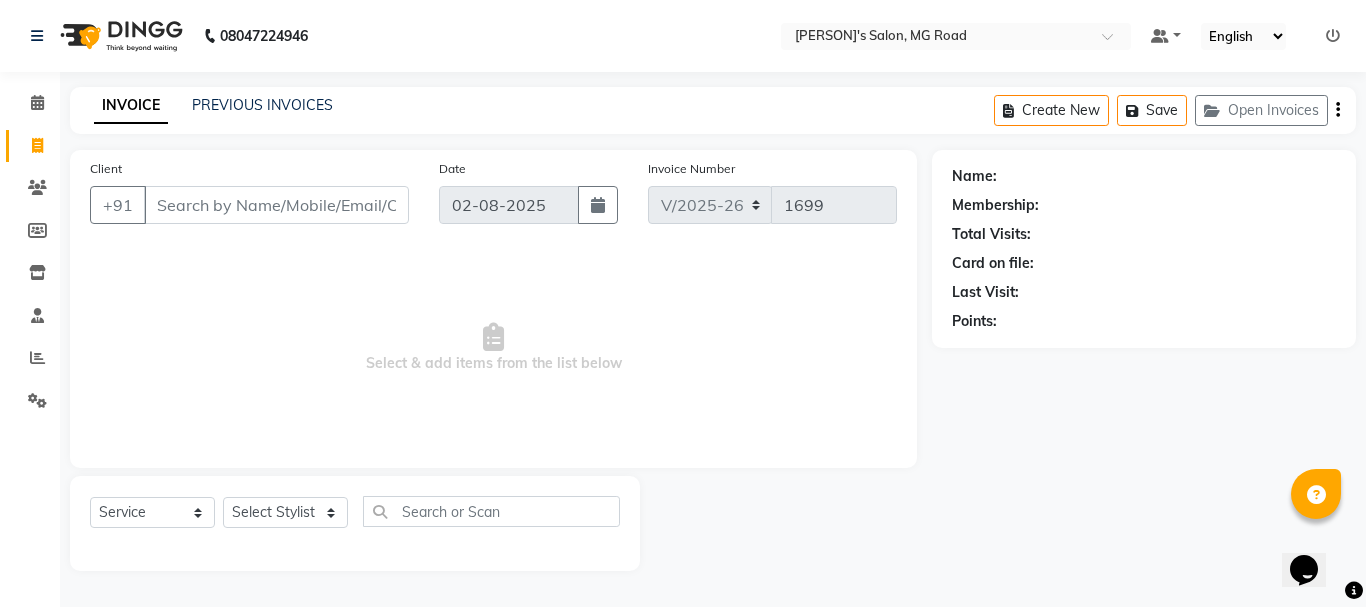 drag, startPoint x: 220, startPoint y: 204, endPoint x: 270, endPoint y: 171, distance: 59.908264 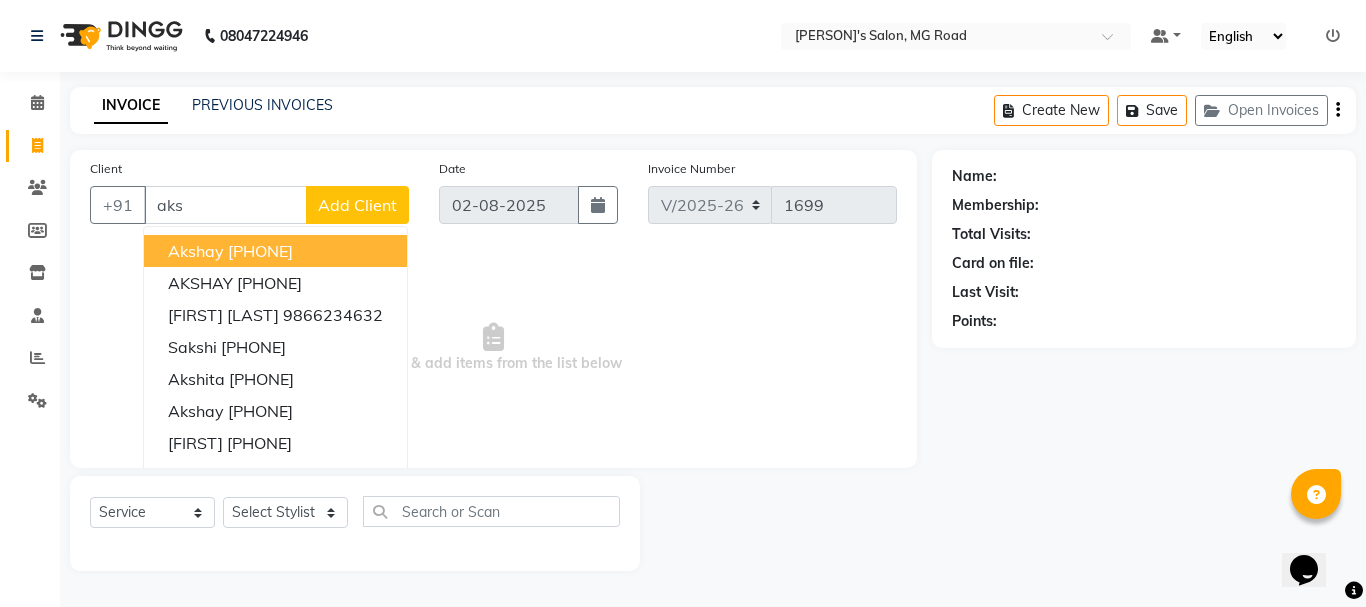 click on "[PHONE]" at bounding box center (260, 251) 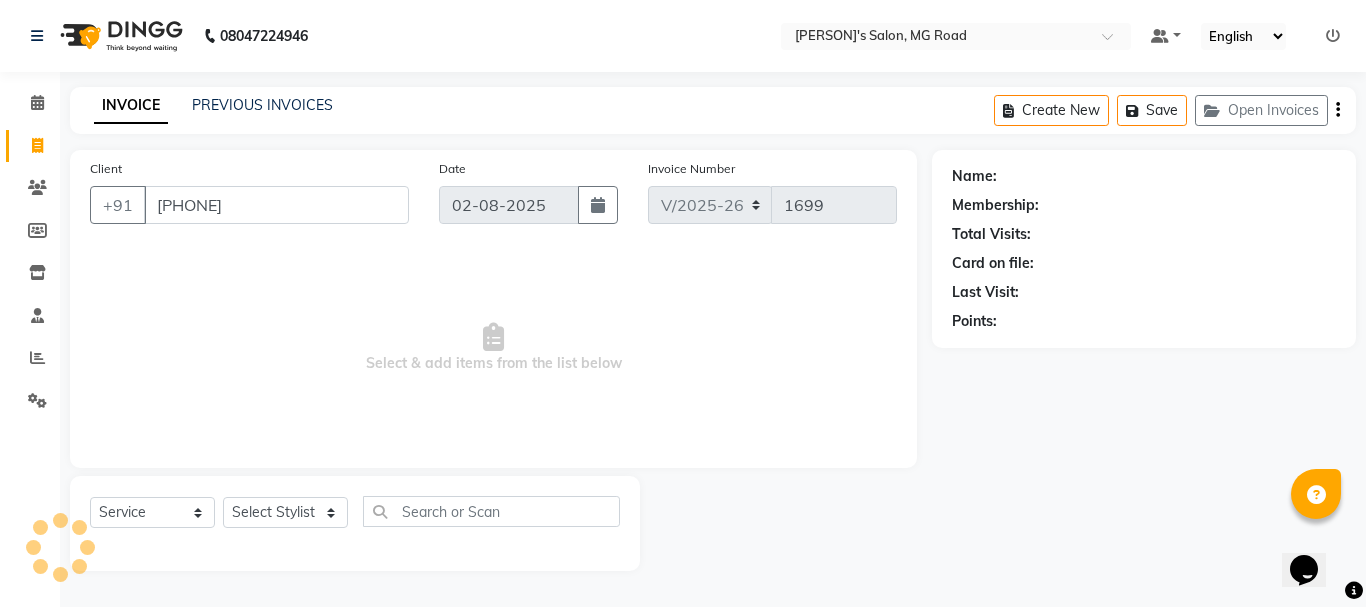 type on "[PHONE]" 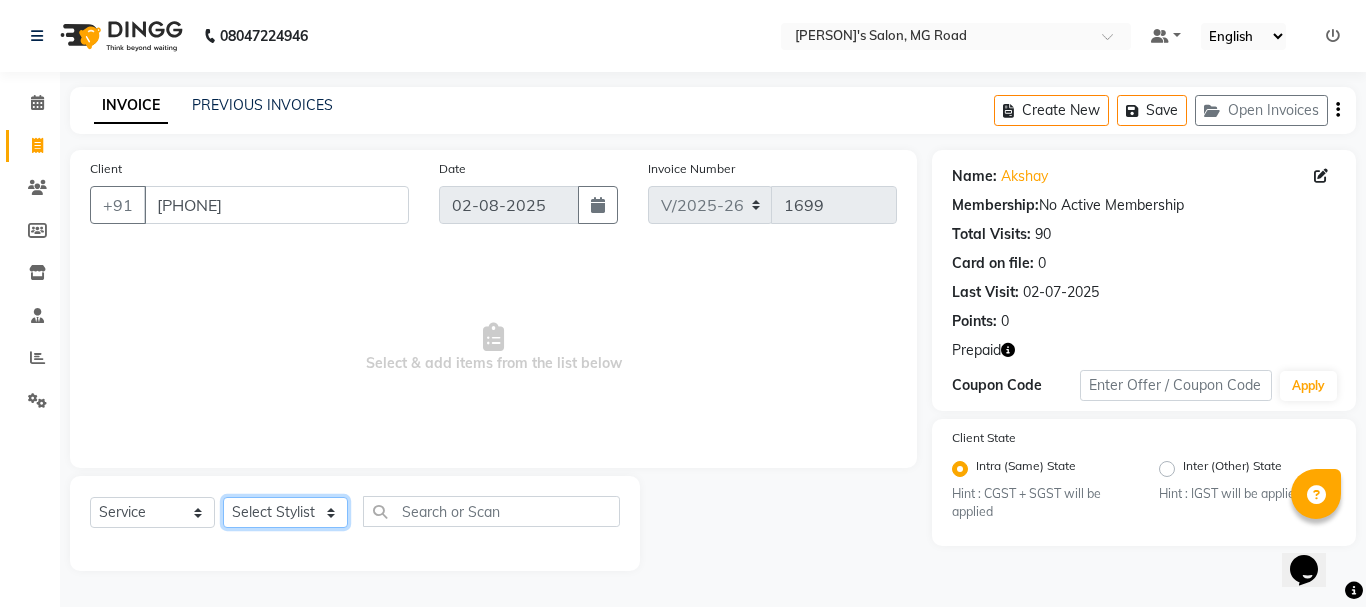 click on "Select Stylist Anil arshiya C Ameer Manager manik Salma Sameer Shaban Suma Suraj Taniya" 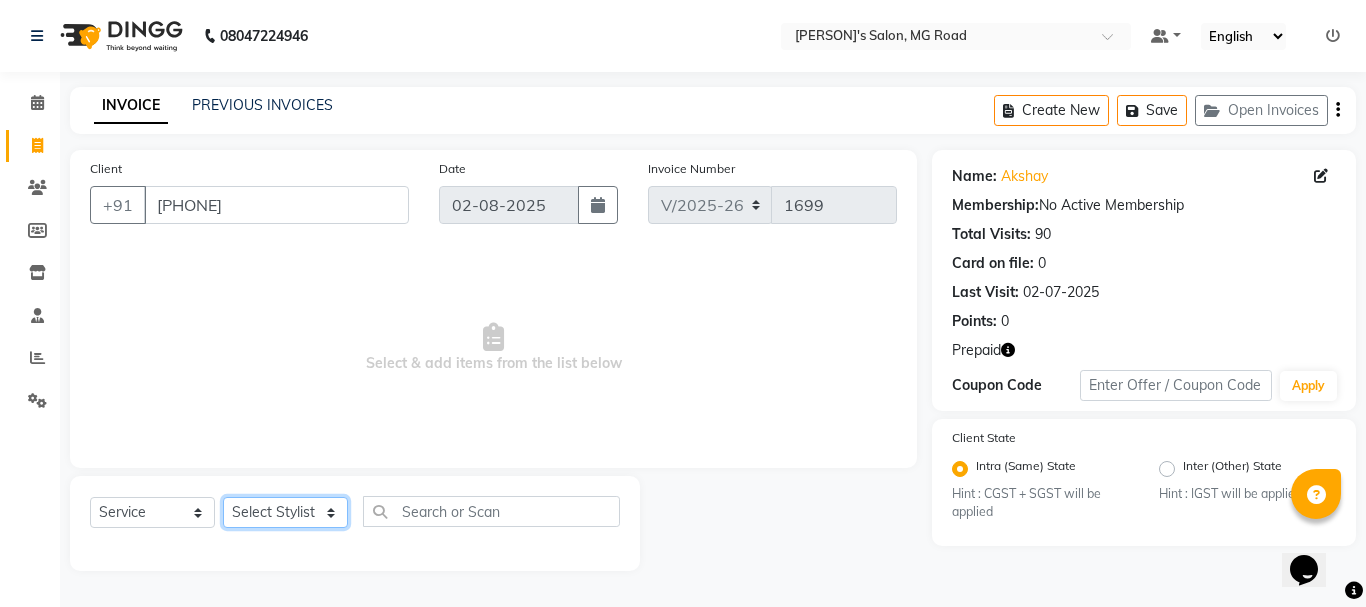 select on "18476" 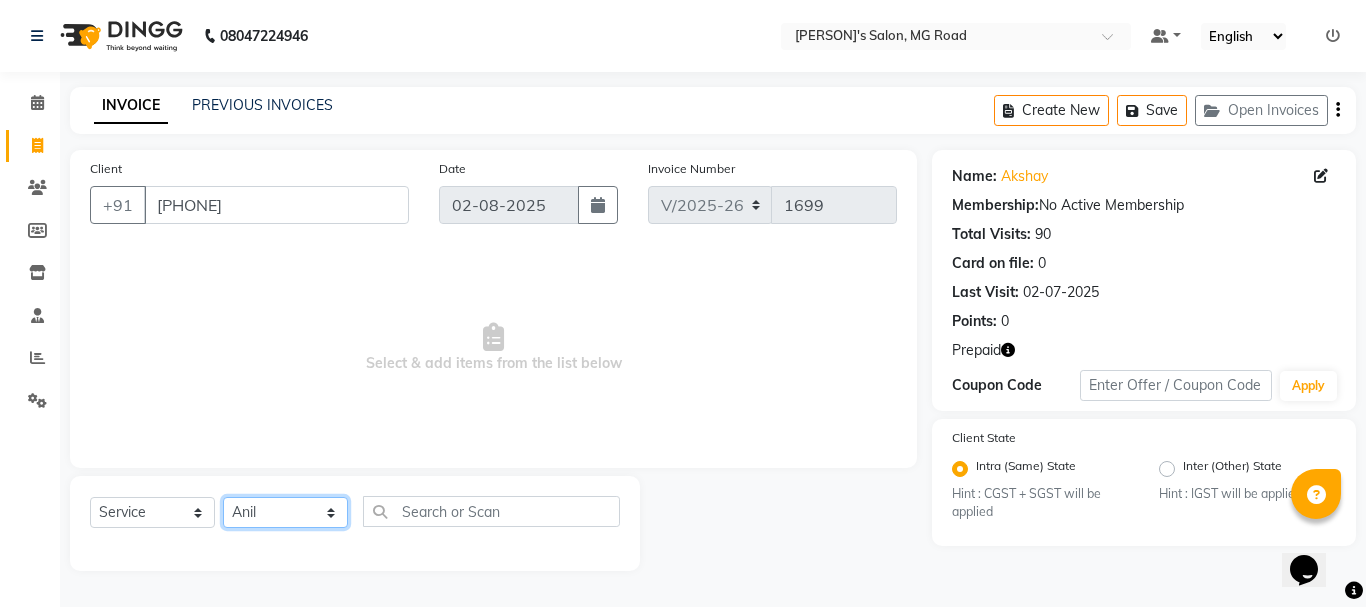 click on "Select Stylist Anil arshiya C Ameer Manager manik Salma Sameer Shaban Suma Suraj Taniya" 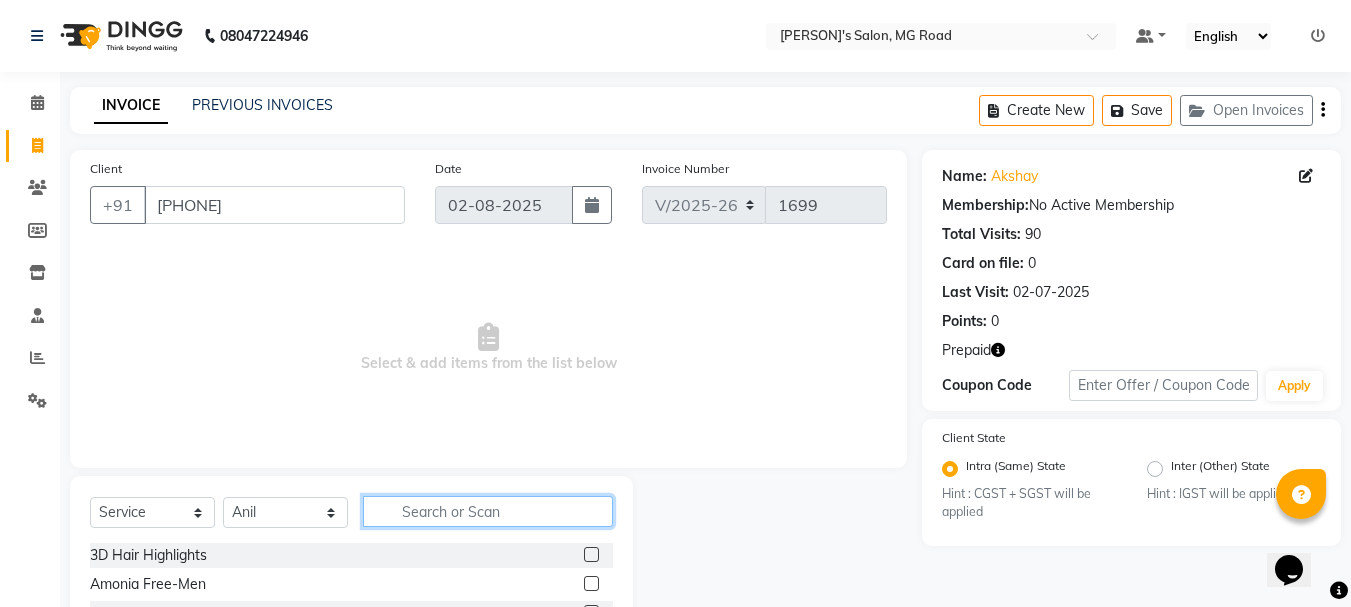 click 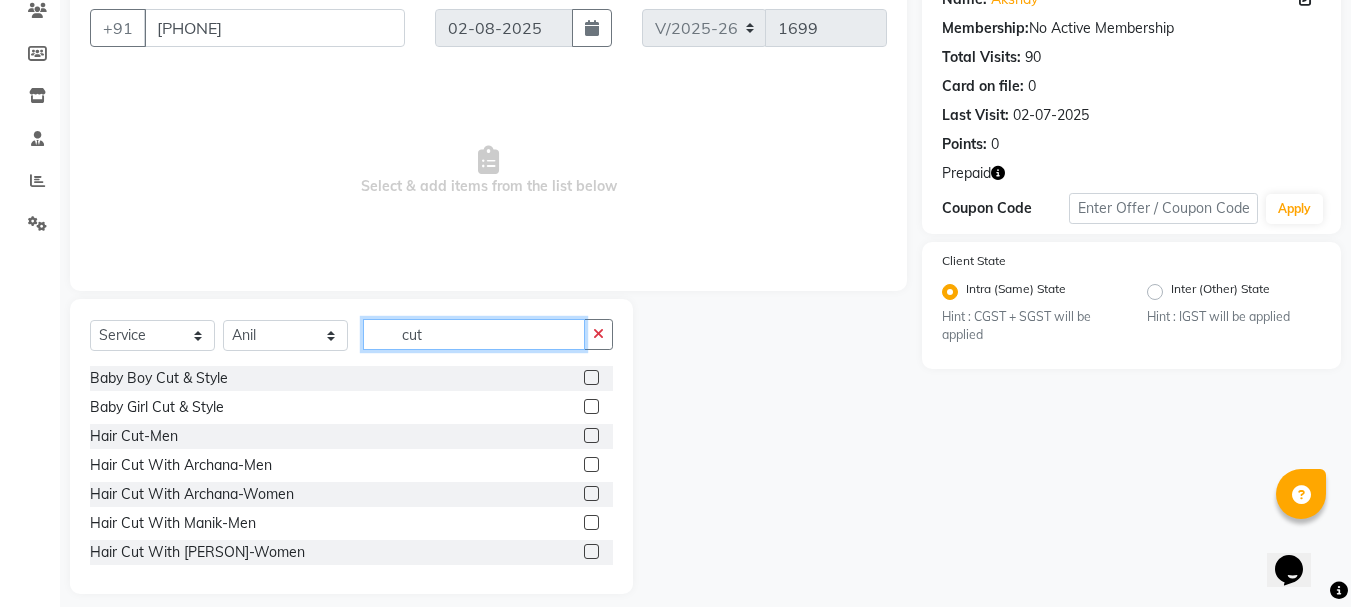 scroll, scrollTop: 194, scrollLeft: 0, axis: vertical 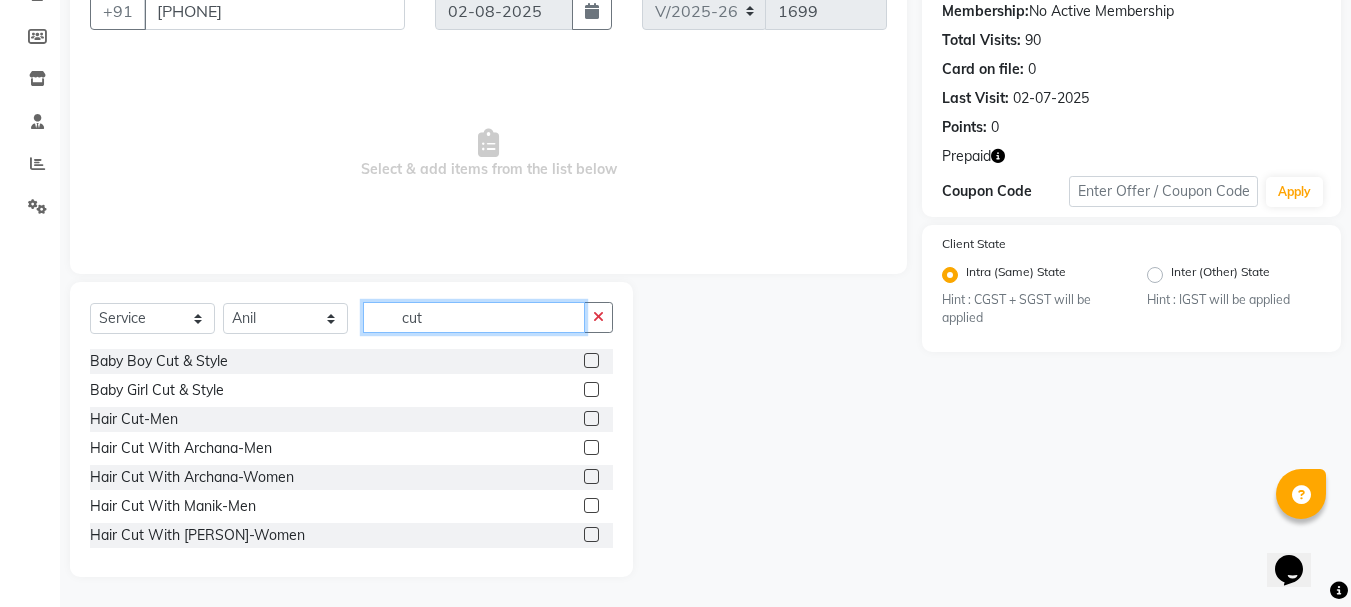type on "cut" 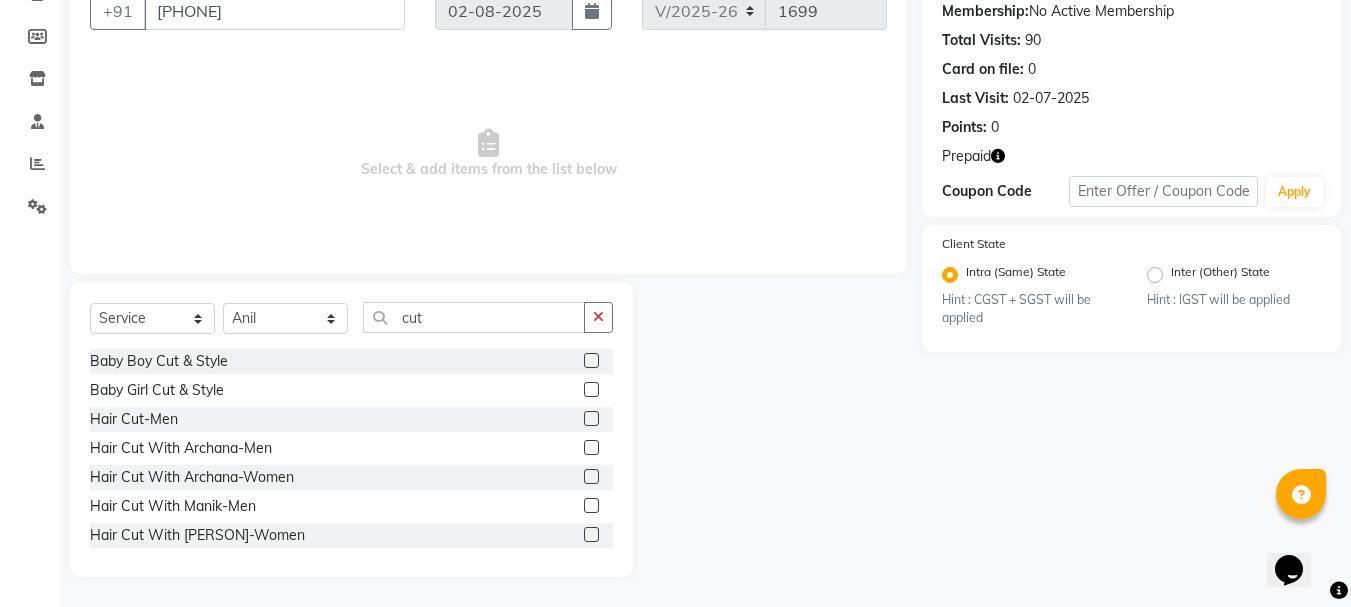 click 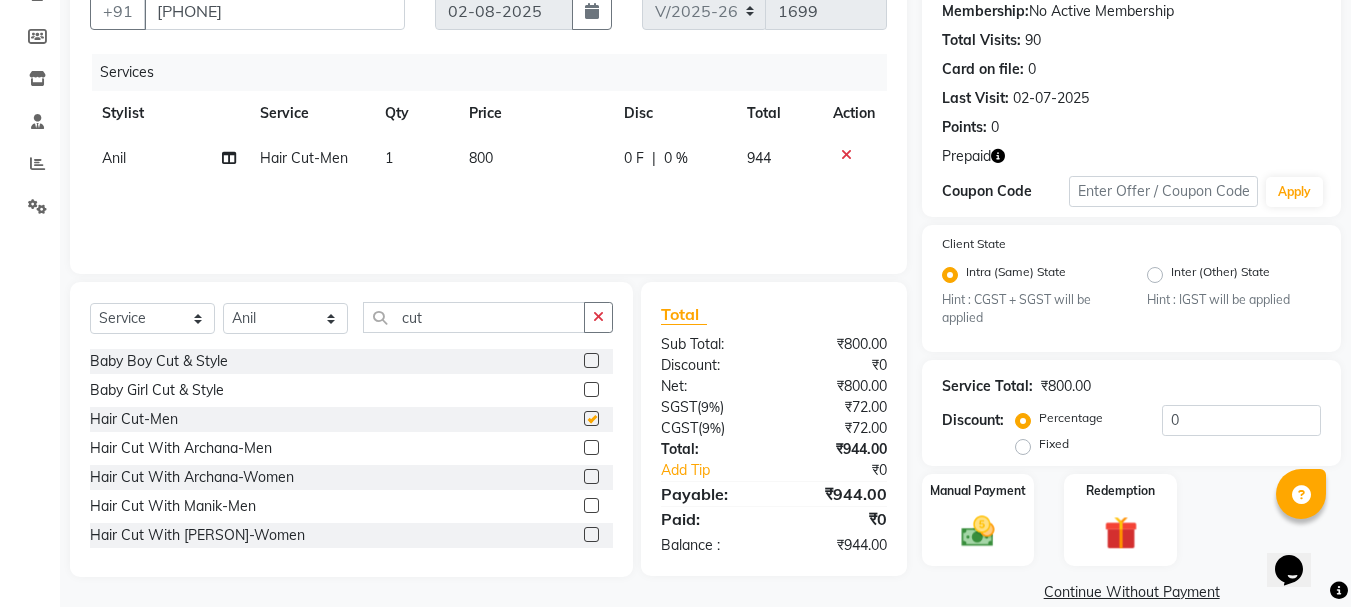 checkbox on "false" 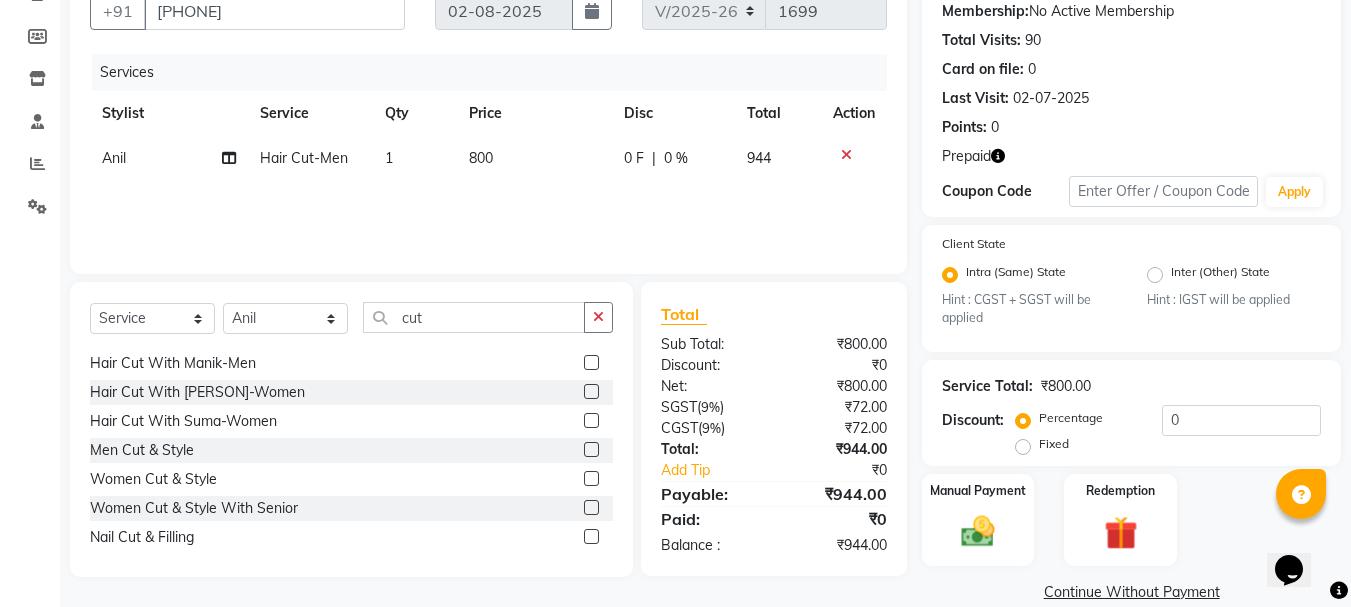 scroll, scrollTop: 148, scrollLeft: 0, axis: vertical 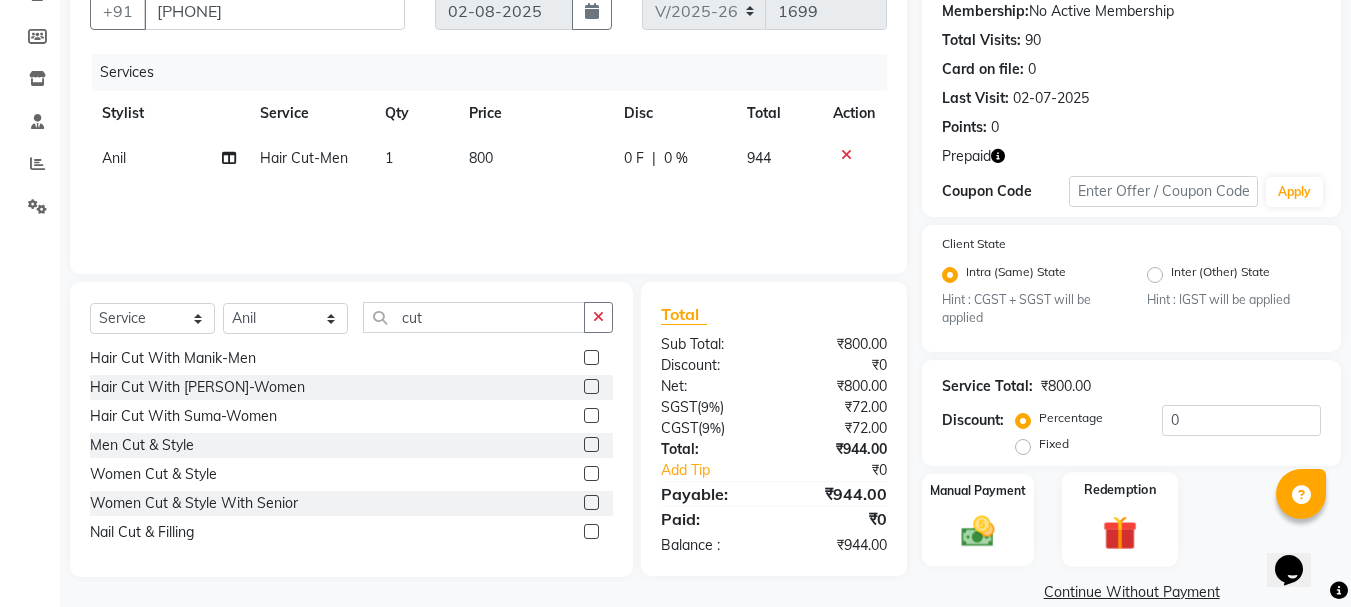 click 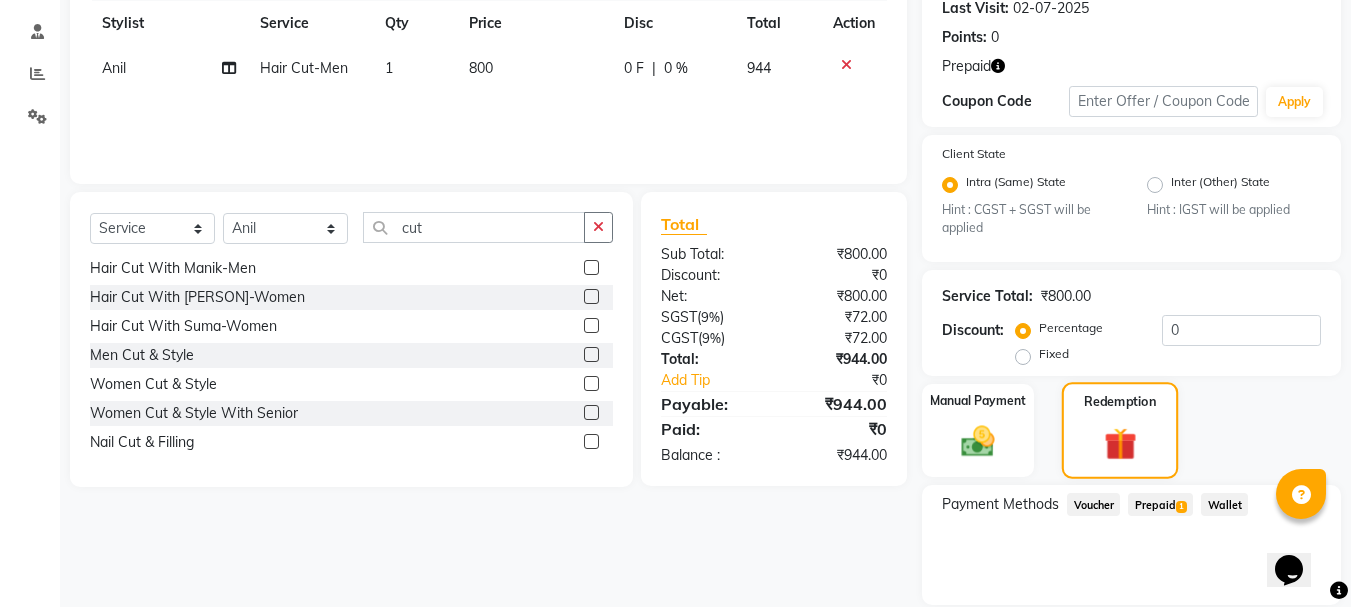 scroll, scrollTop: 353, scrollLeft: 0, axis: vertical 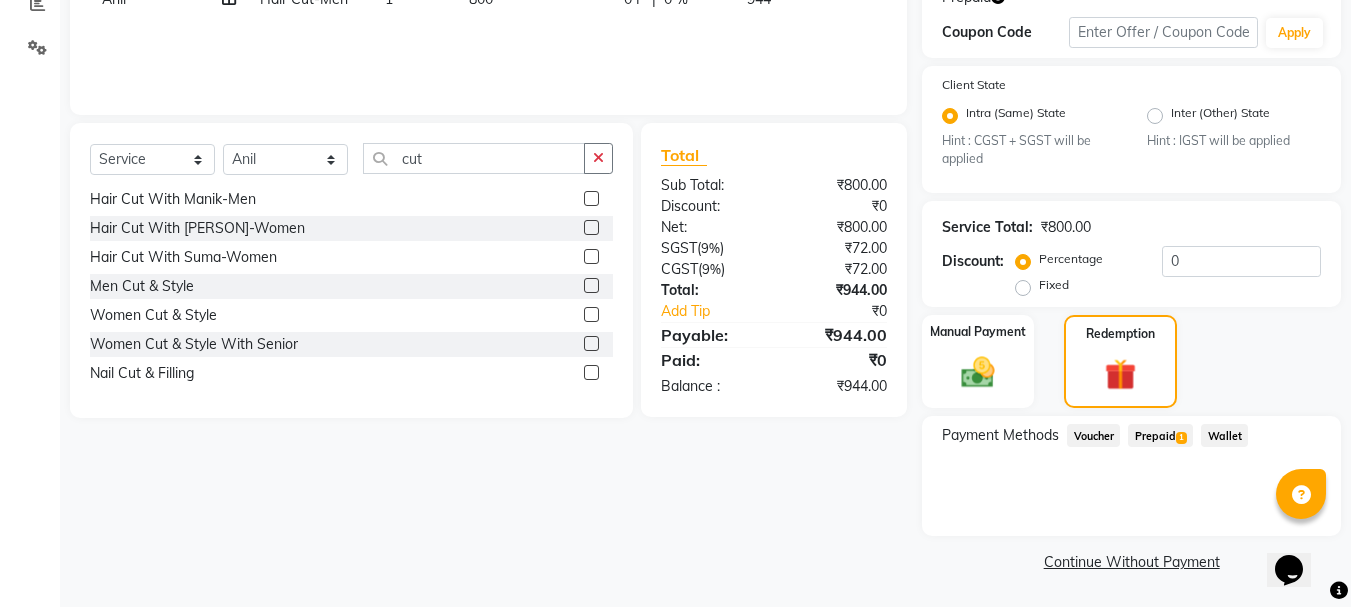 click on "Prepaid  1" 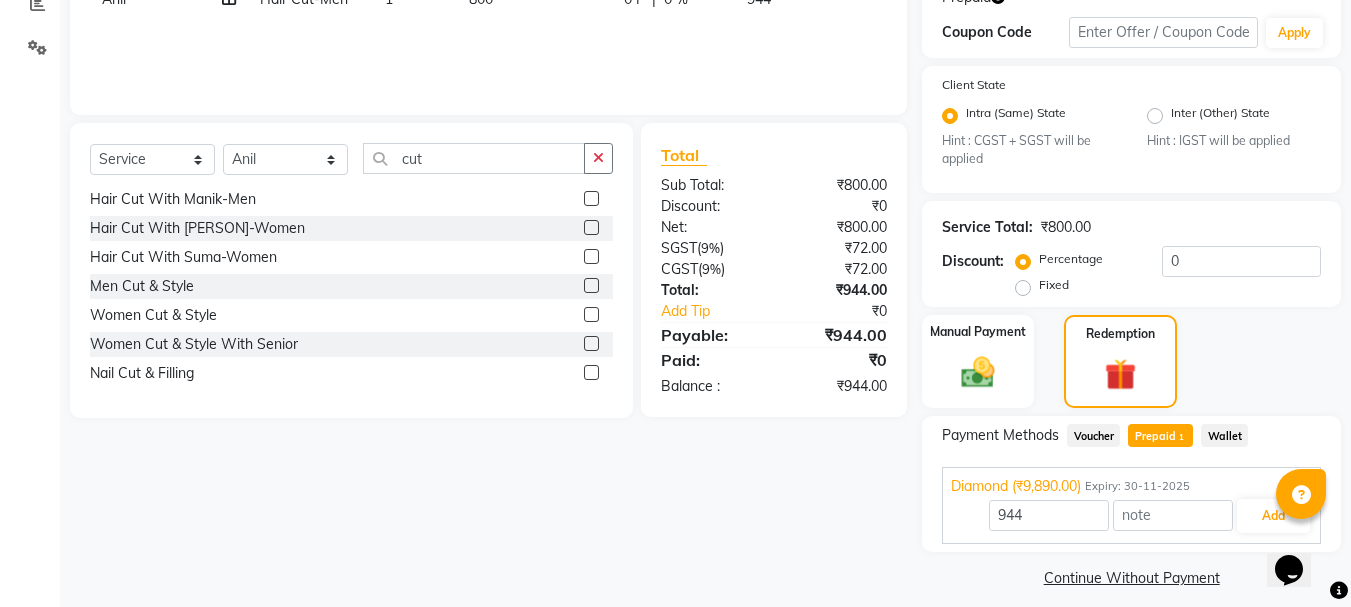 scroll, scrollTop: 369, scrollLeft: 0, axis: vertical 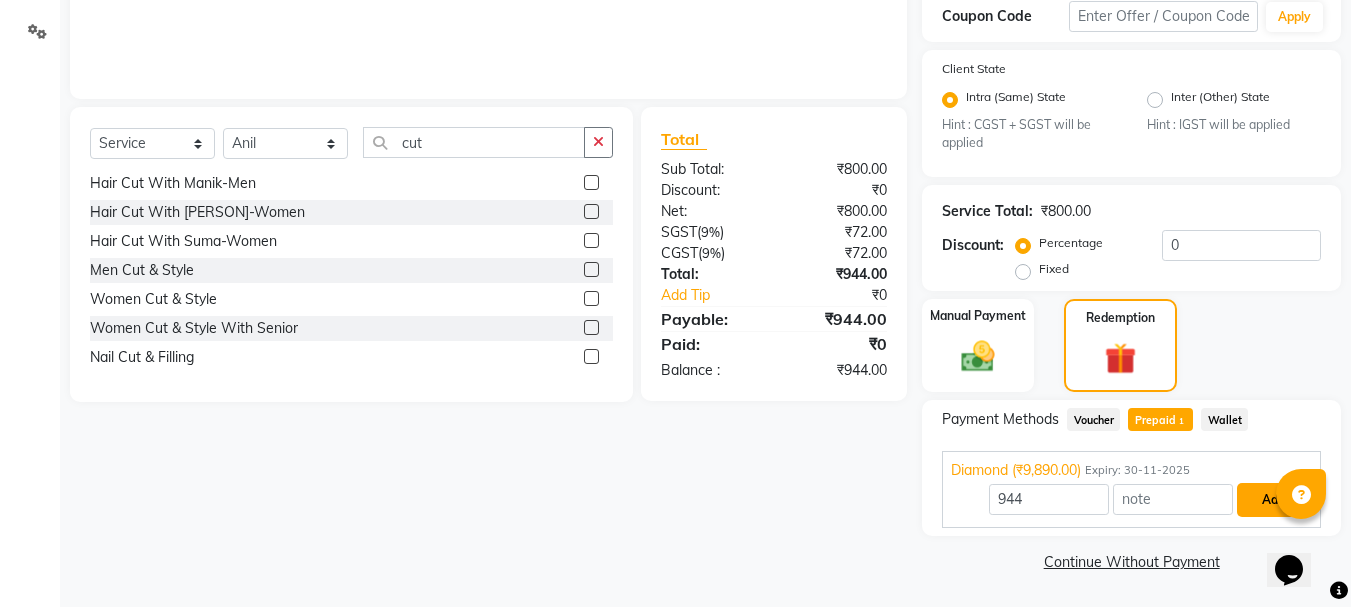 click on "Add" at bounding box center [1273, 500] 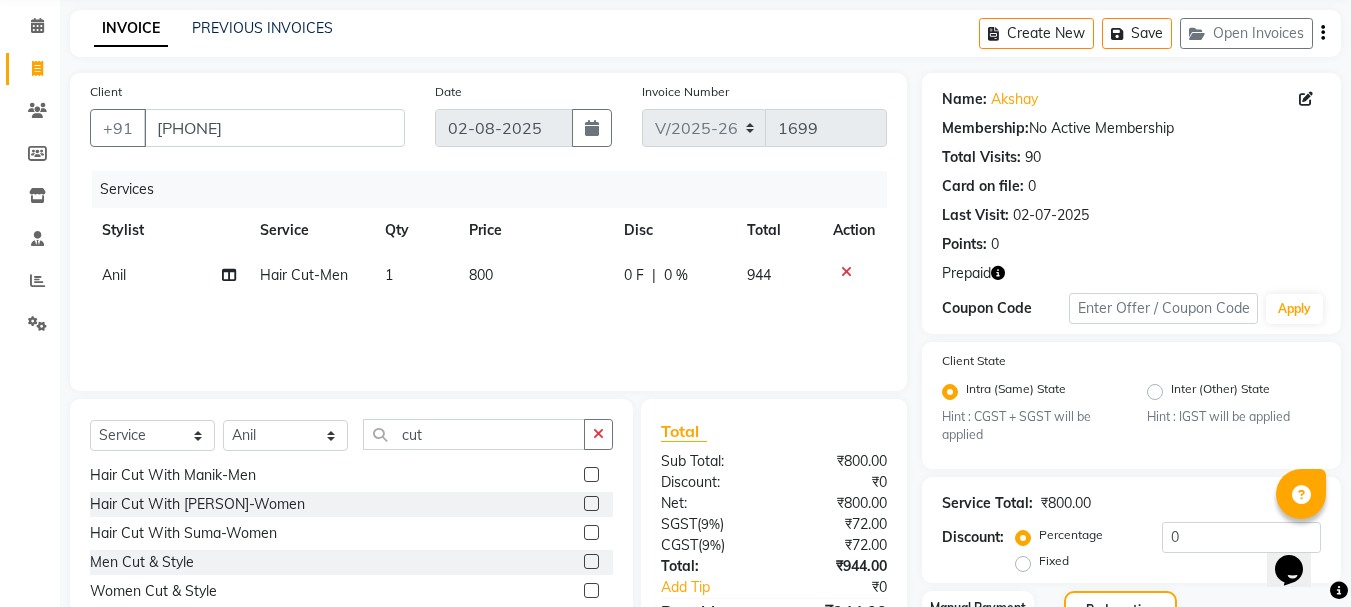 scroll, scrollTop: 0, scrollLeft: 0, axis: both 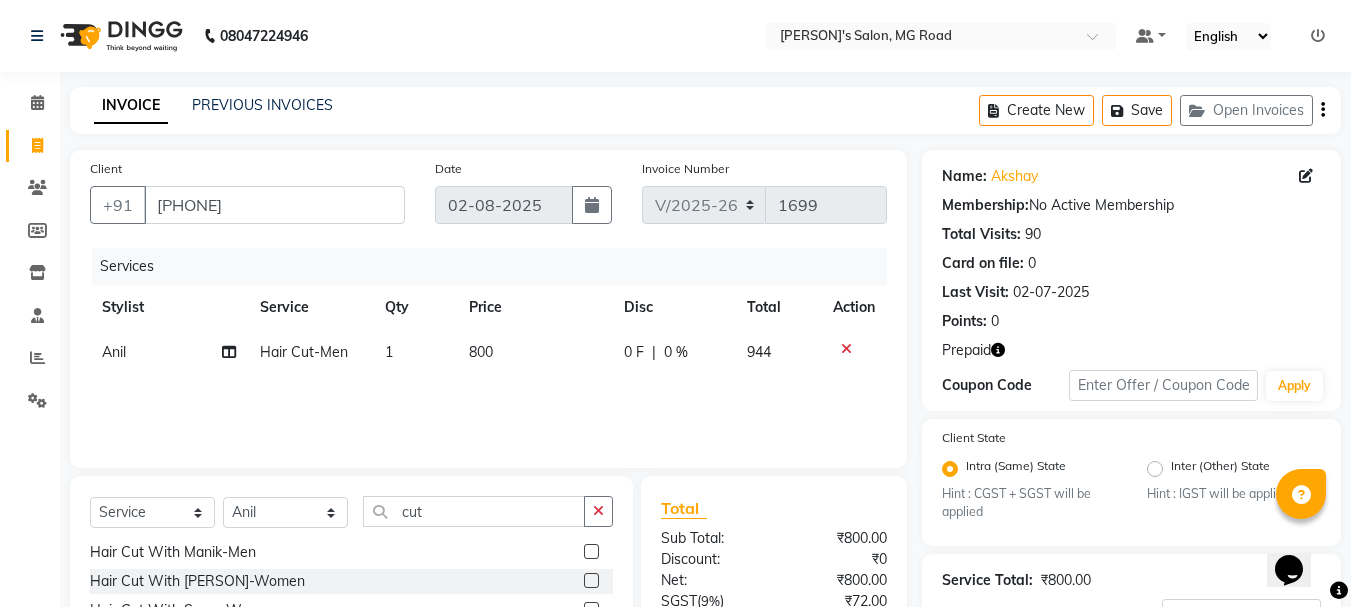 click 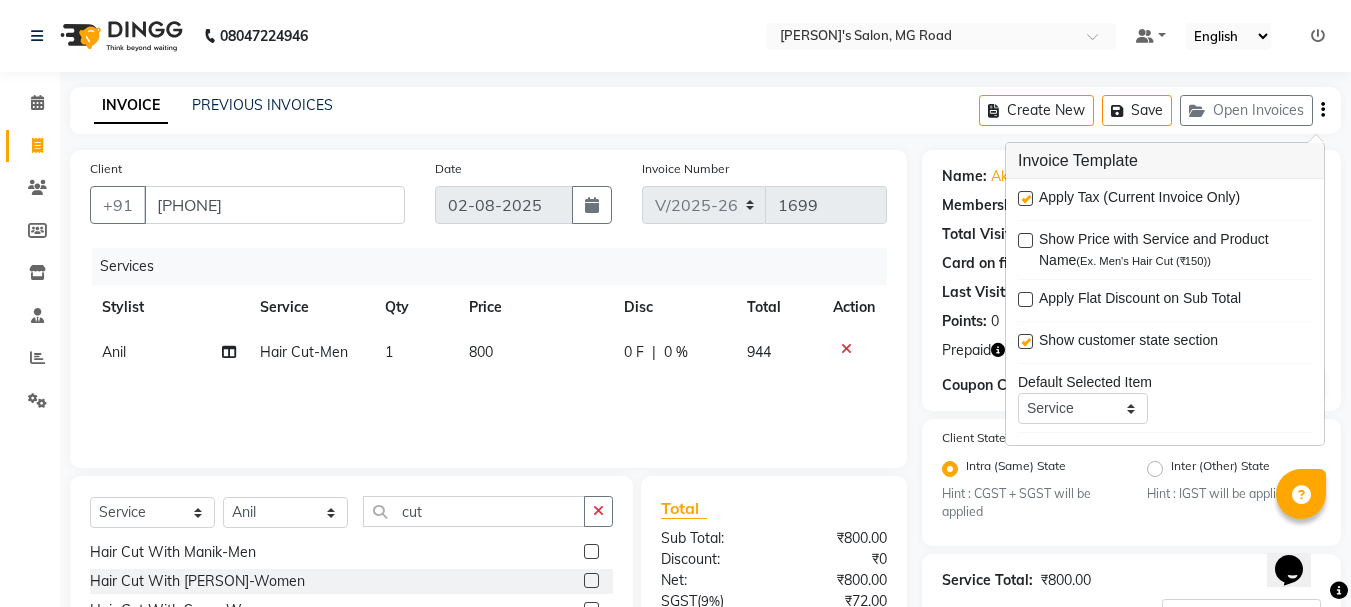 click at bounding box center [1025, 198] 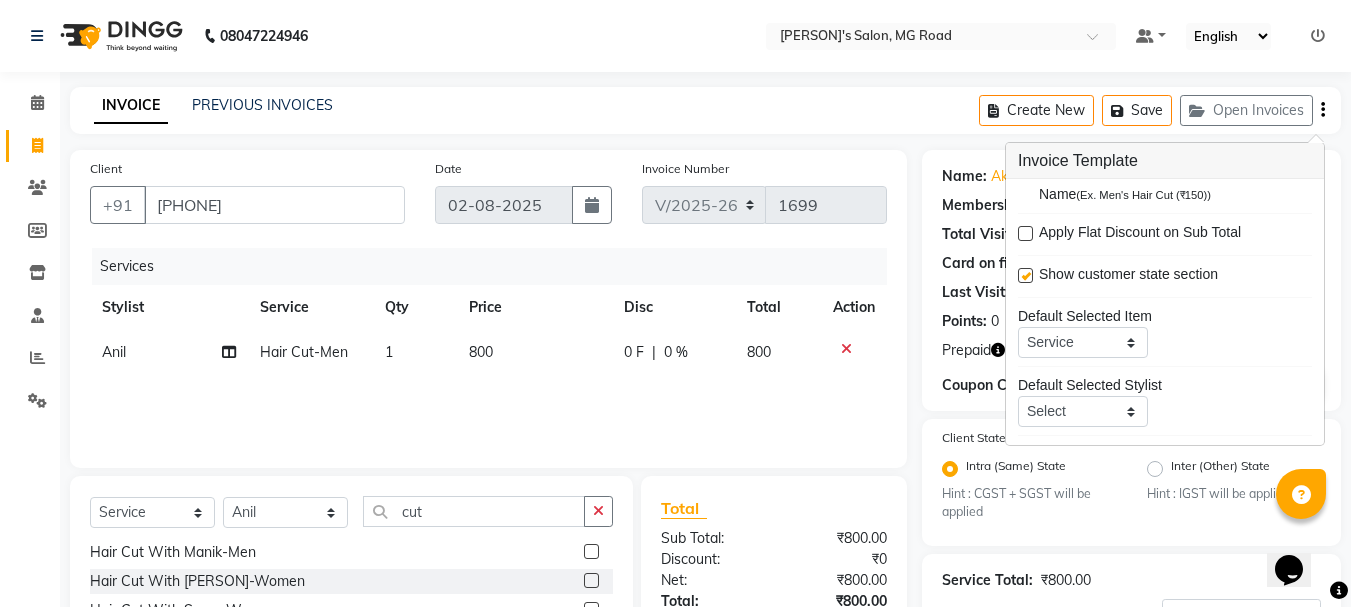 scroll, scrollTop: 98, scrollLeft: 0, axis: vertical 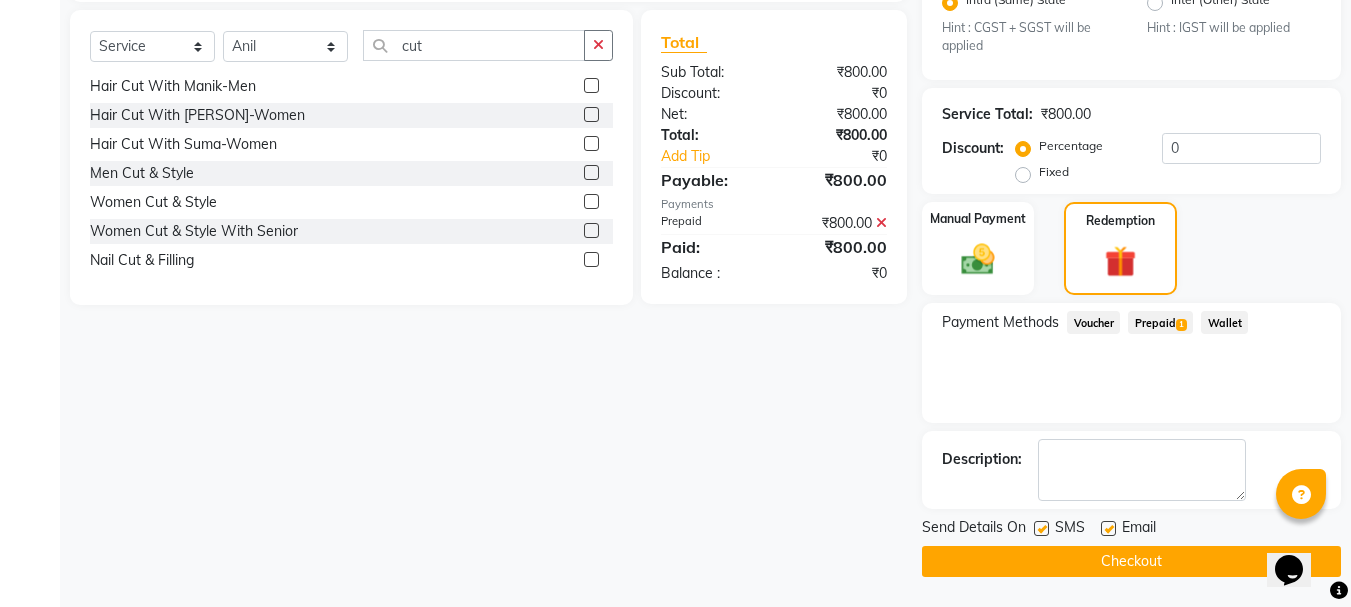 click on "Checkout" 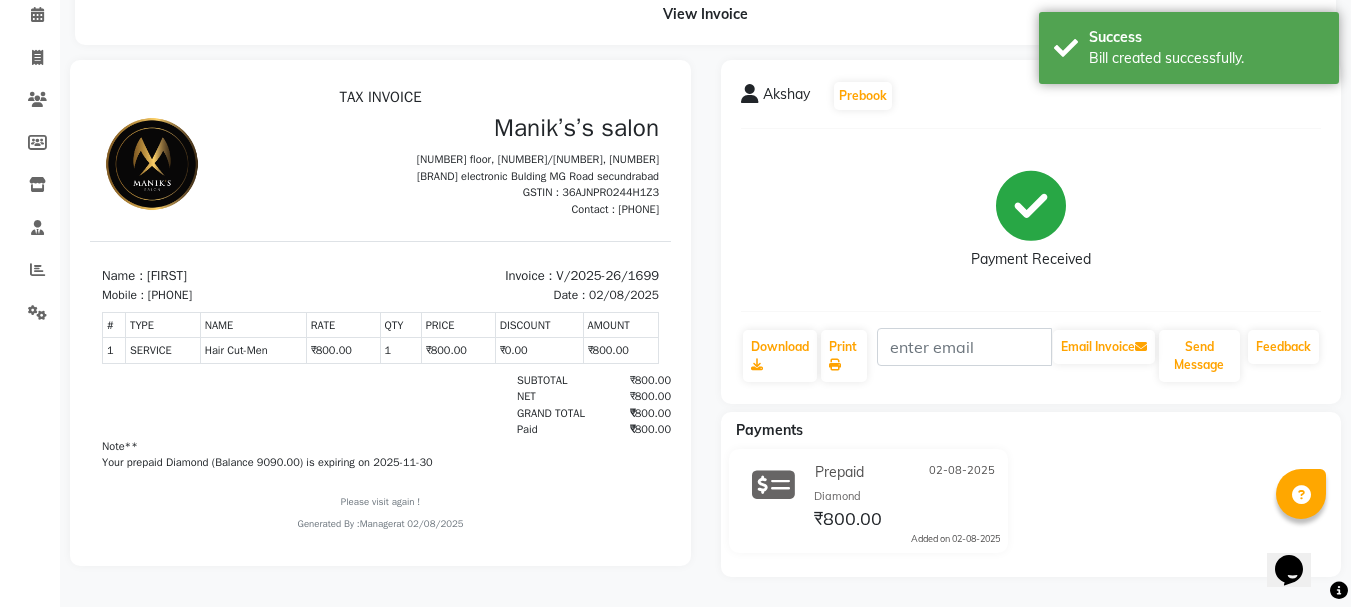 scroll, scrollTop: 92, scrollLeft: 0, axis: vertical 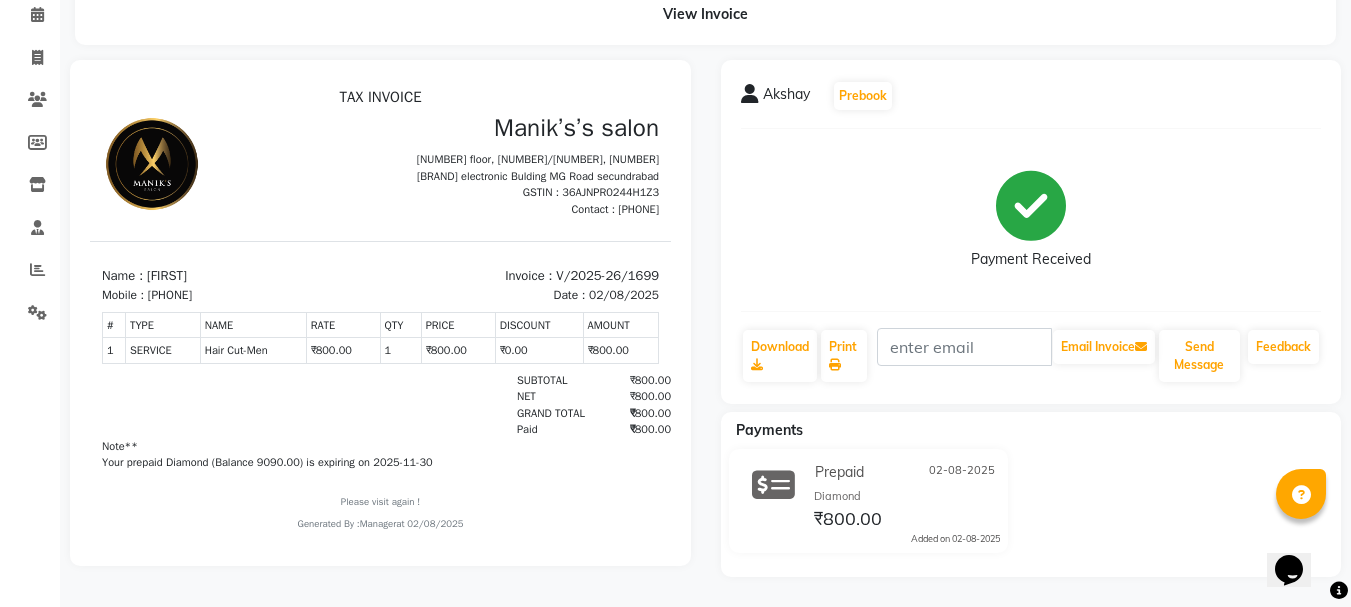 drag, startPoint x: 0, startPoint y: 217, endPoint x: 0, endPoint y: 238, distance: 21 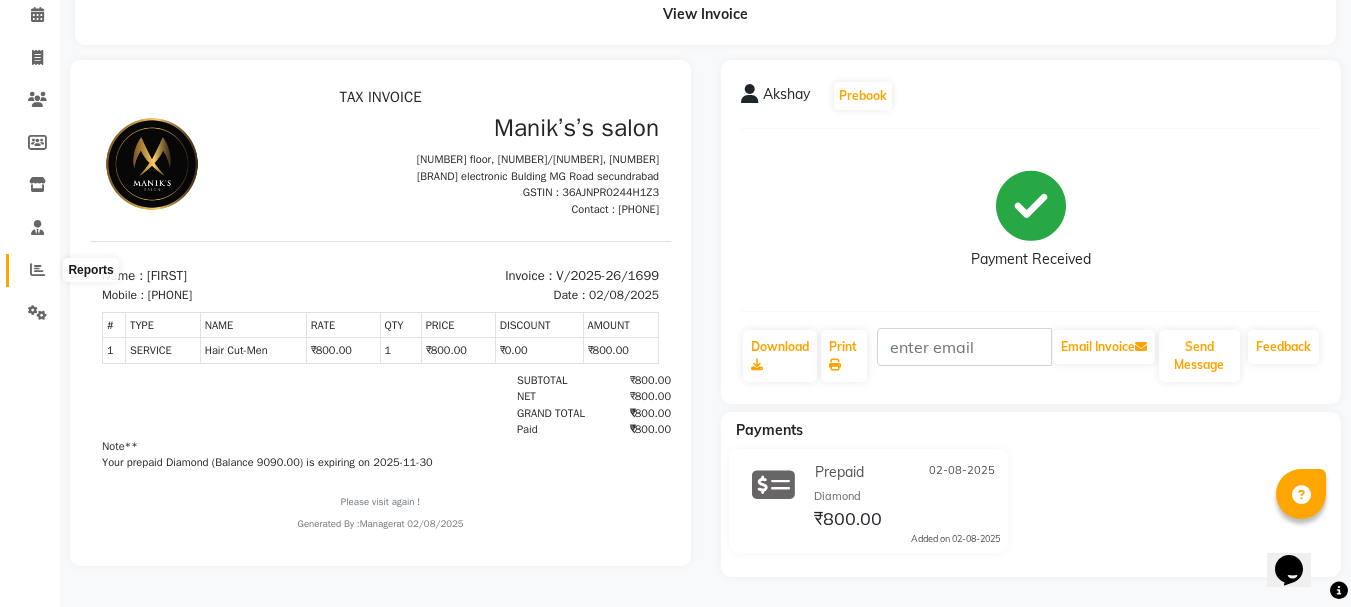 click 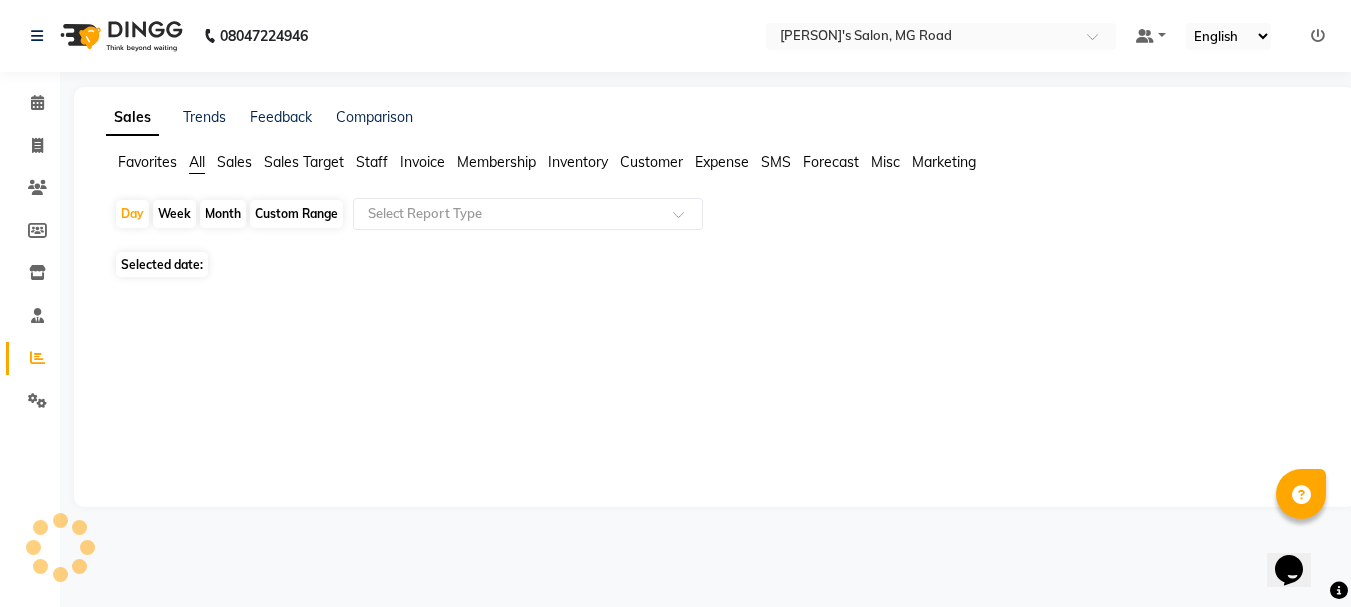 scroll, scrollTop: 0, scrollLeft: 0, axis: both 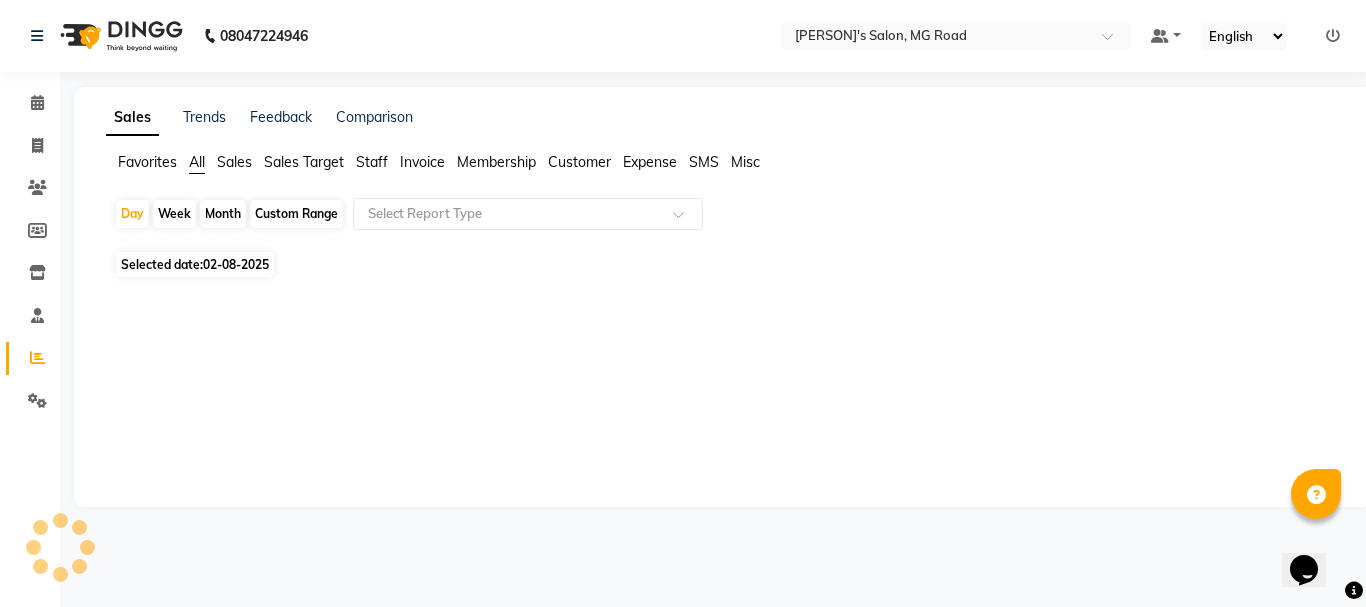 click on "Staff" 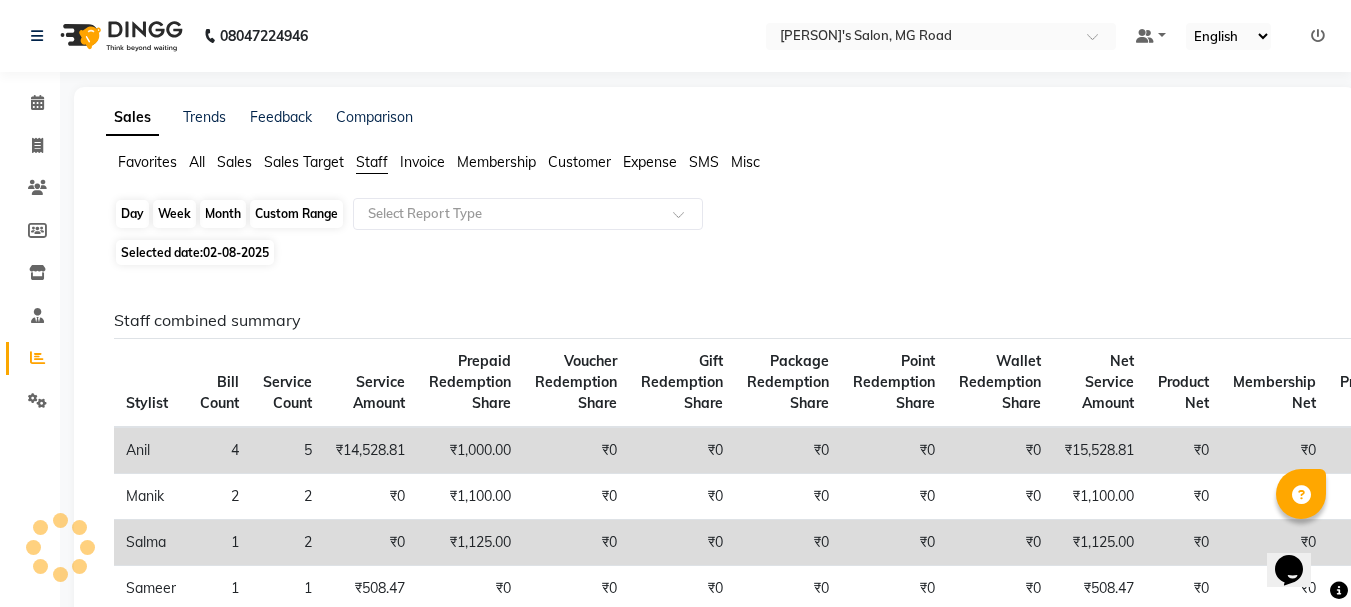 click on "Day" 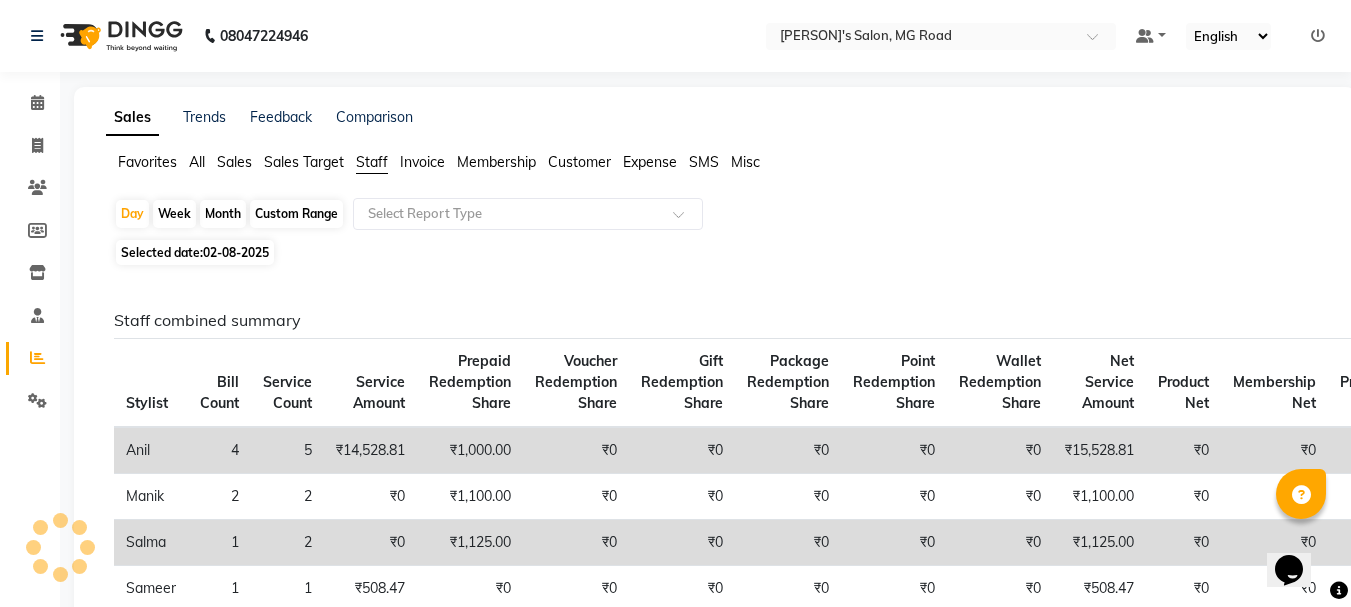 click on "Service Count" 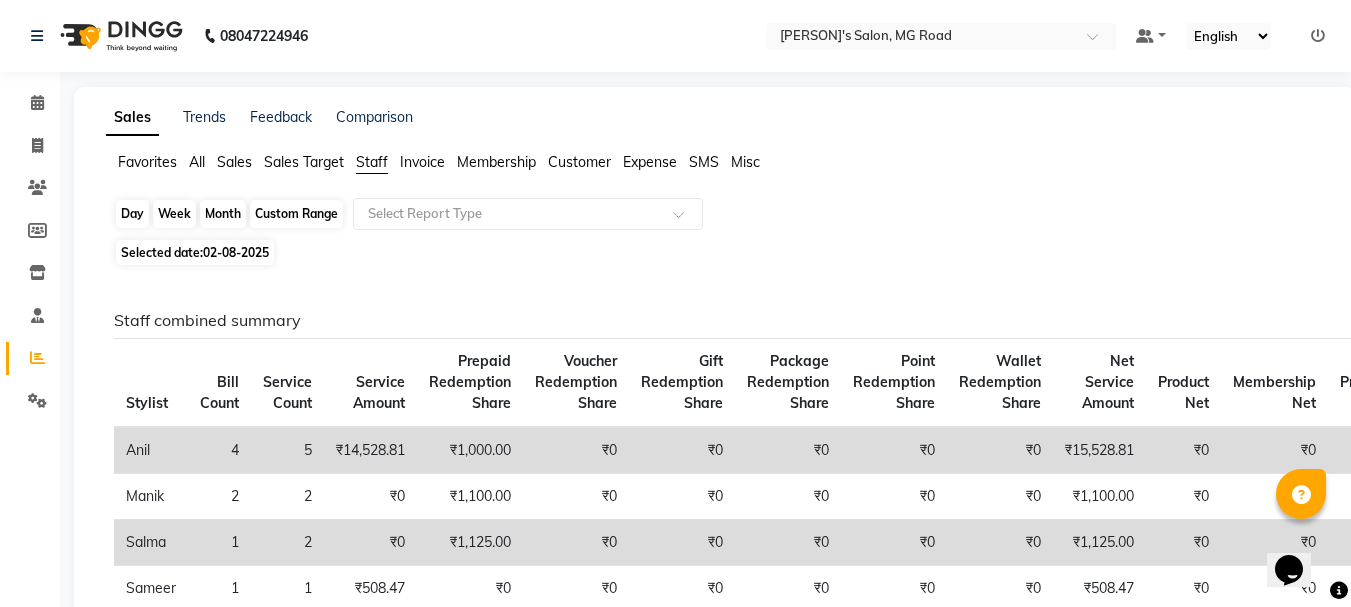 click on "Day" 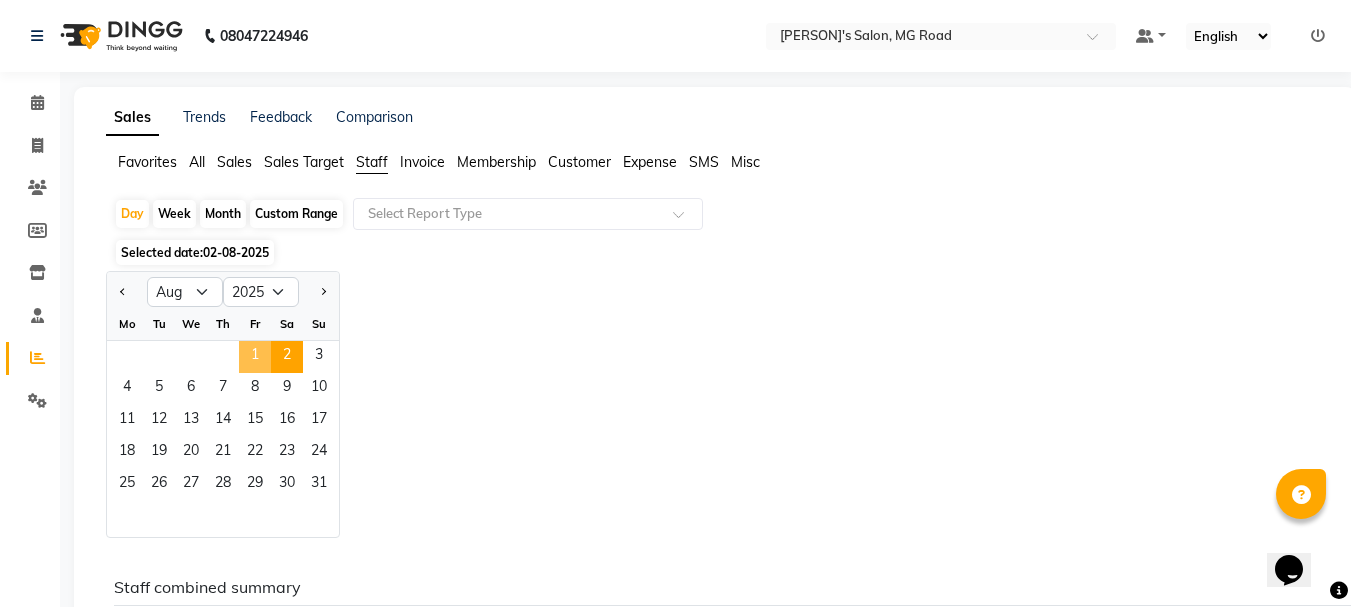 click on "1" 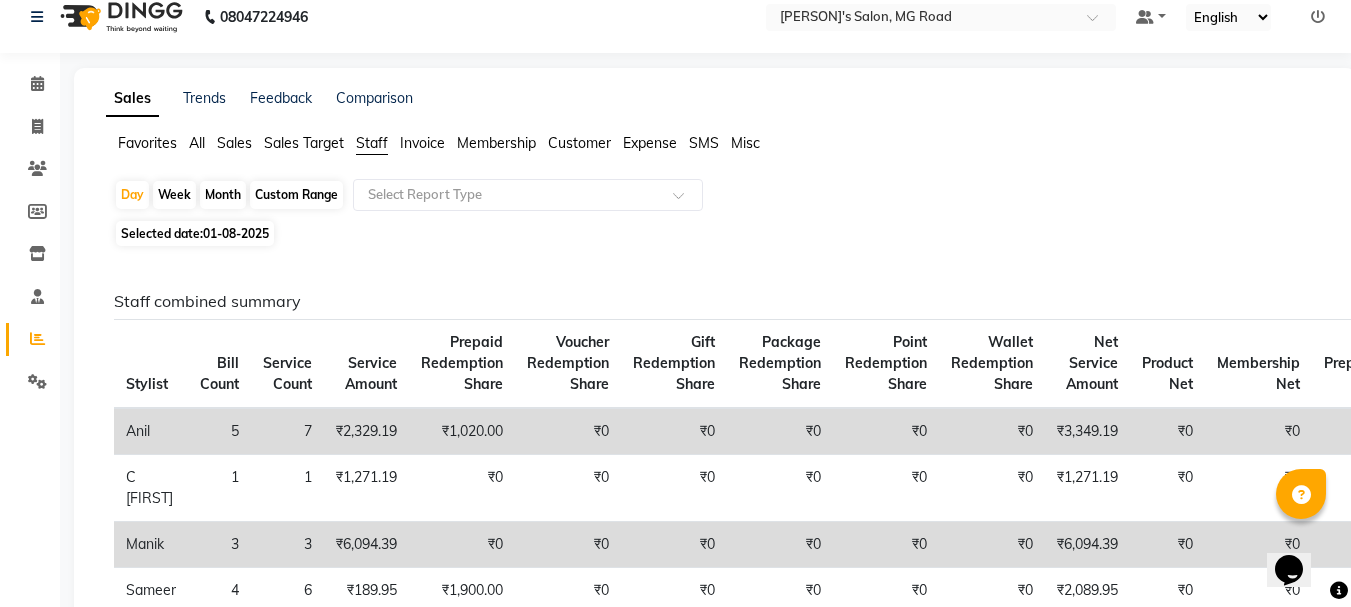 scroll, scrollTop: 0, scrollLeft: 0, axis: both 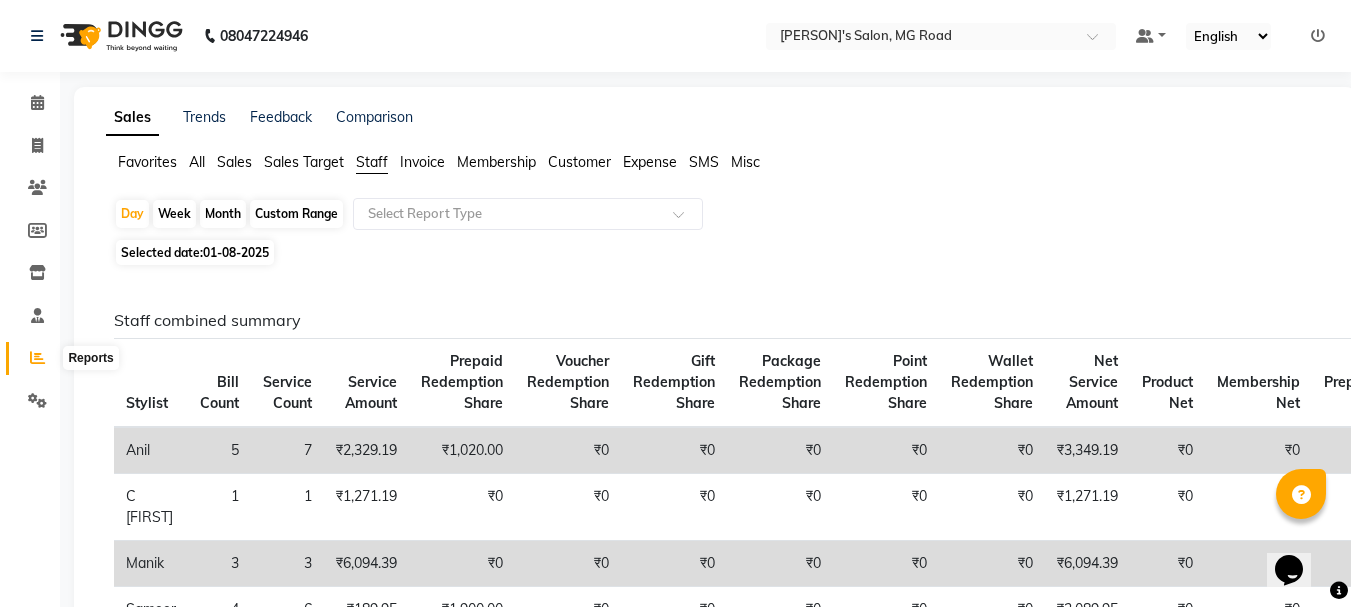 click 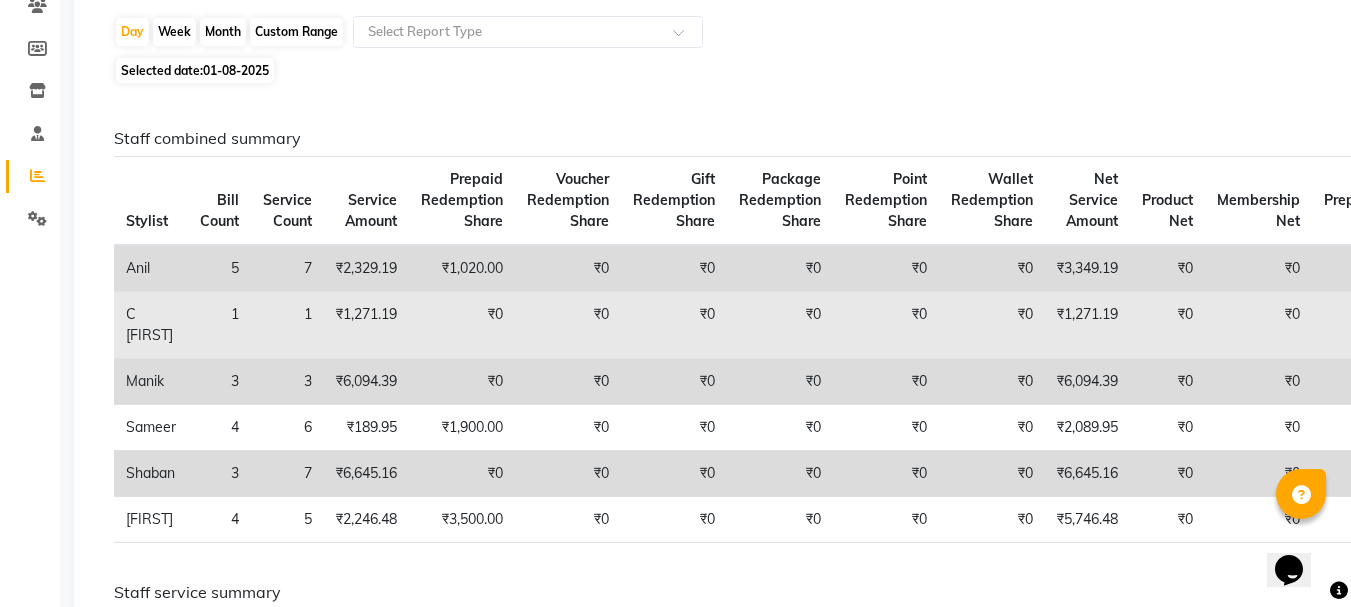 scroll, scrollTop: 0, scrollLeft: 0, axis: both 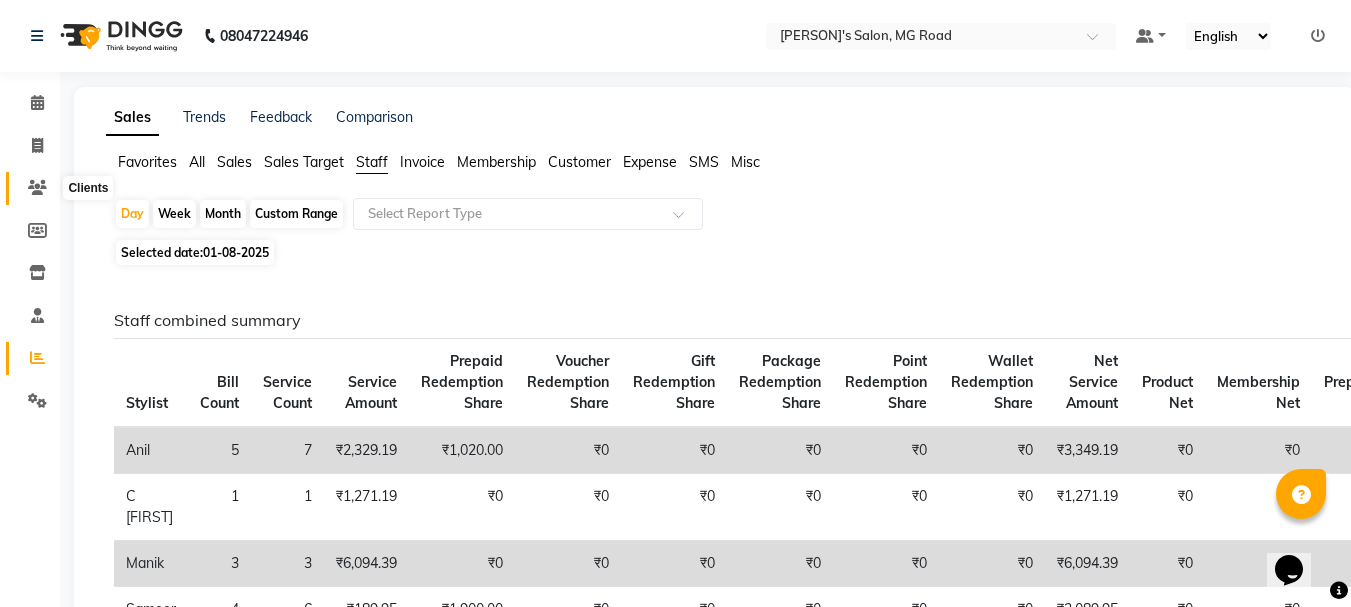 click 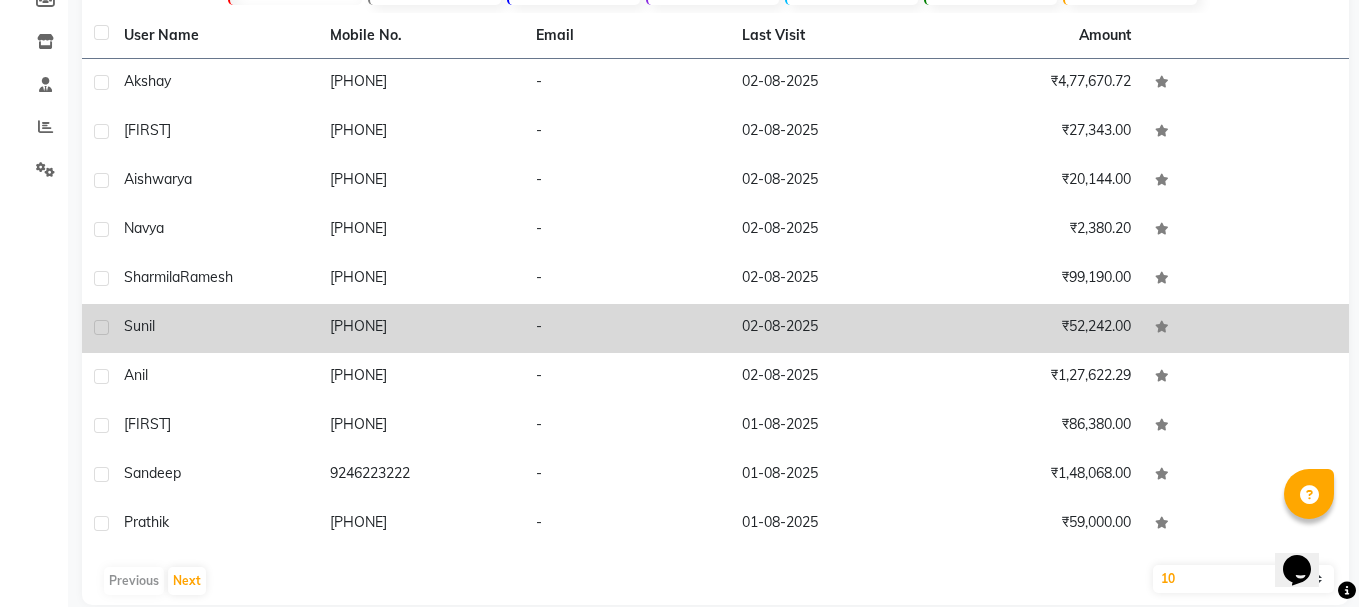 scroll, scrollTop: 259, scrollLeft: 0, axis: vertical 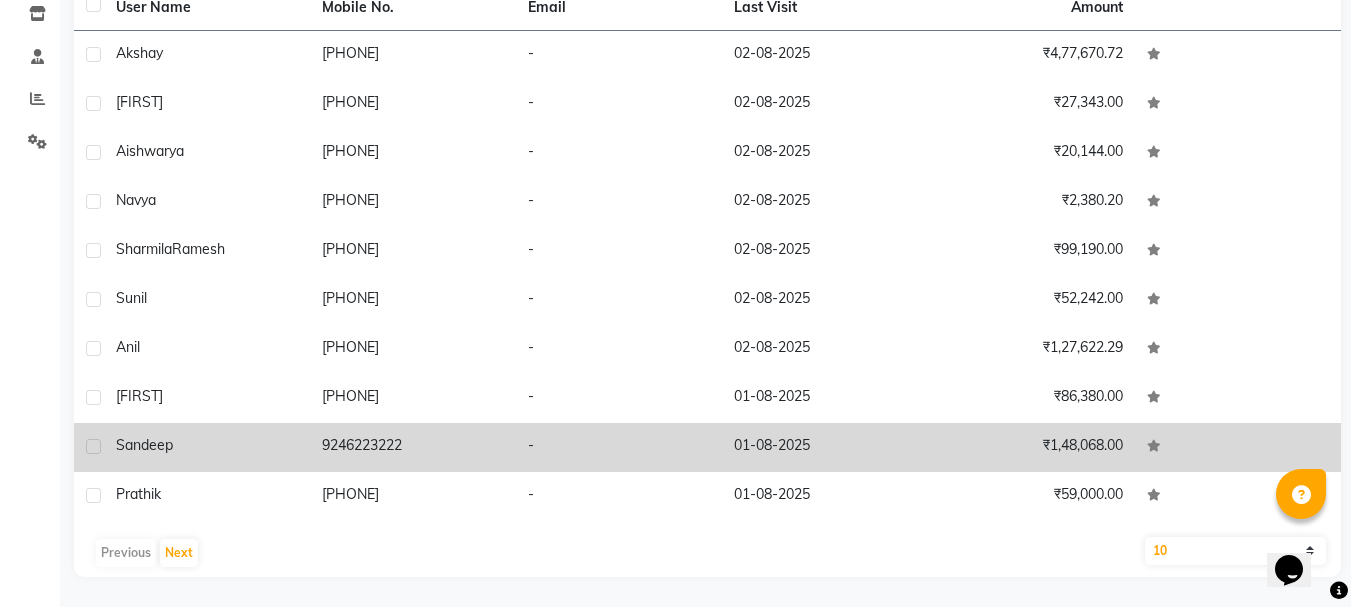 click on "9246223222" 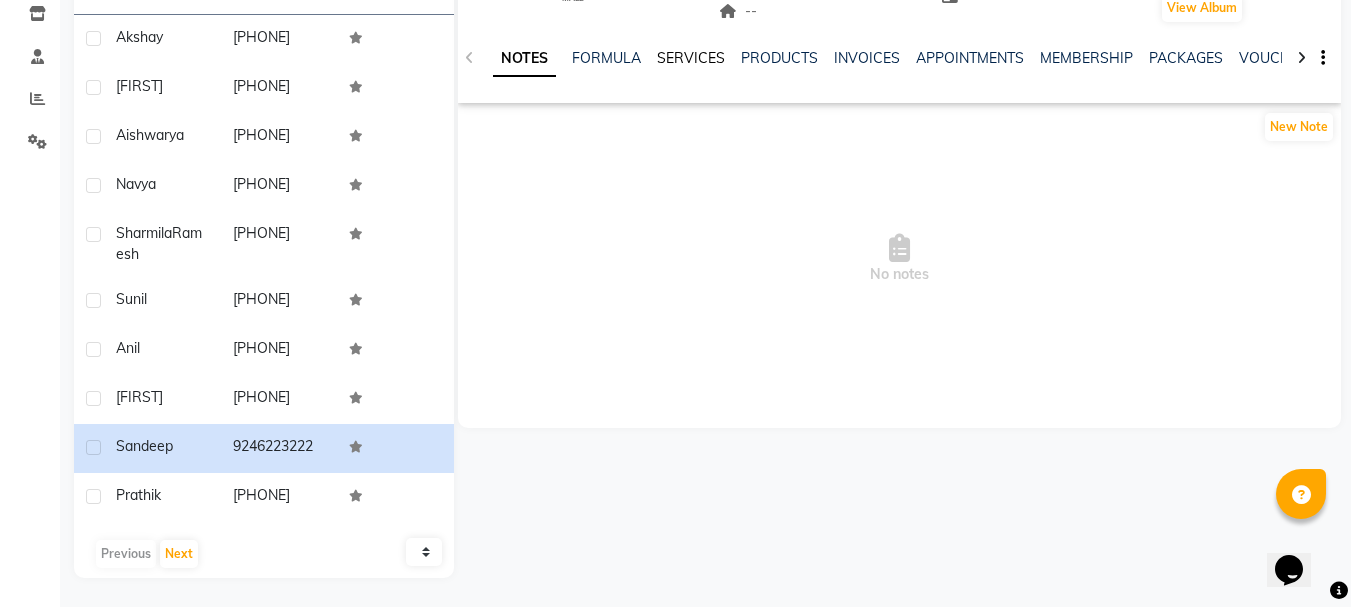 click on "SERVICES" 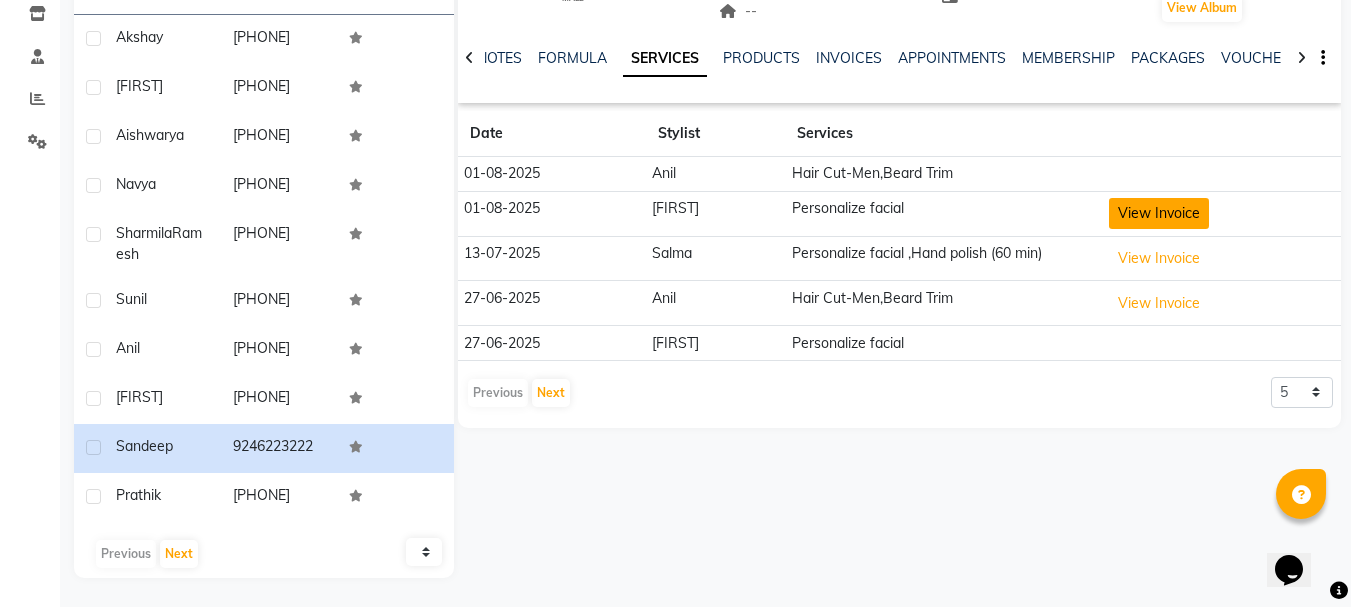 click on "View Invoice" 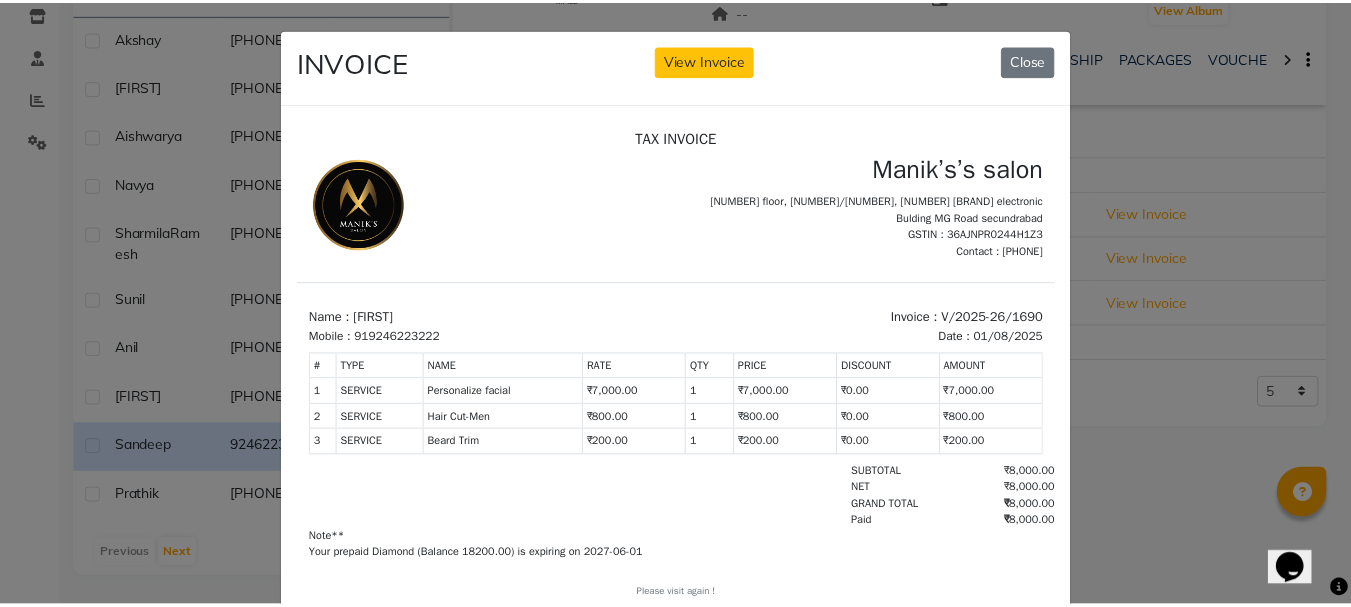 scroll, scrollTop: 0, scrollLeft: 0, axis: both 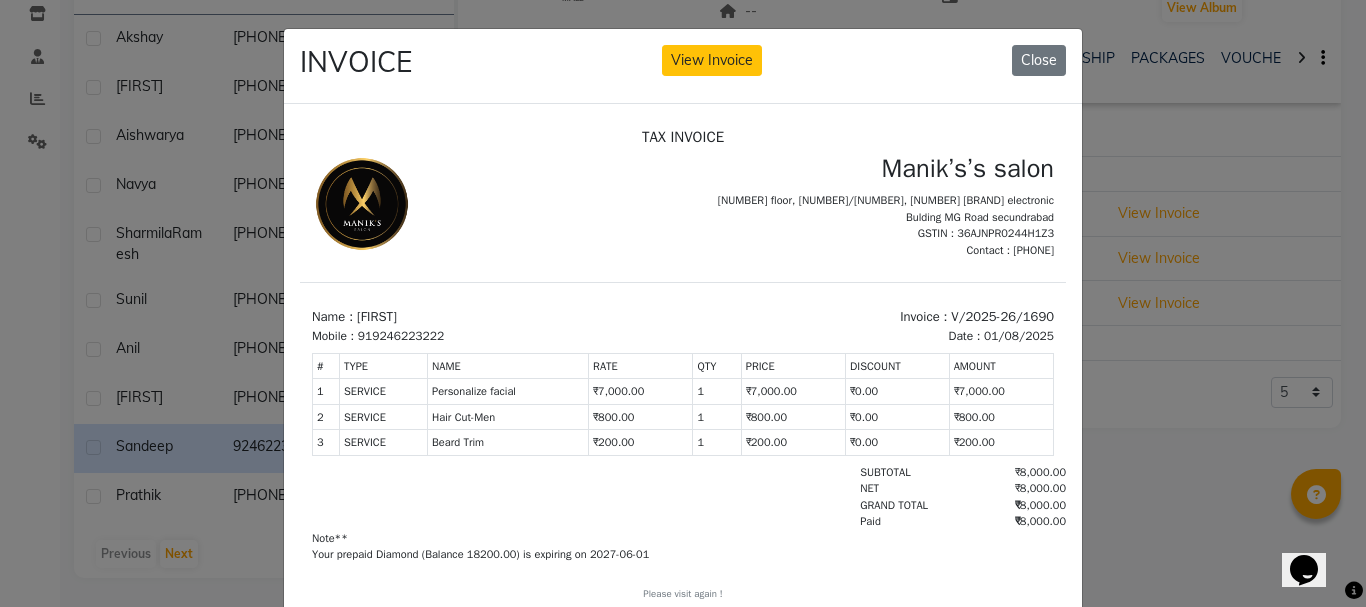 click on "INVOICE View Invoice Close" 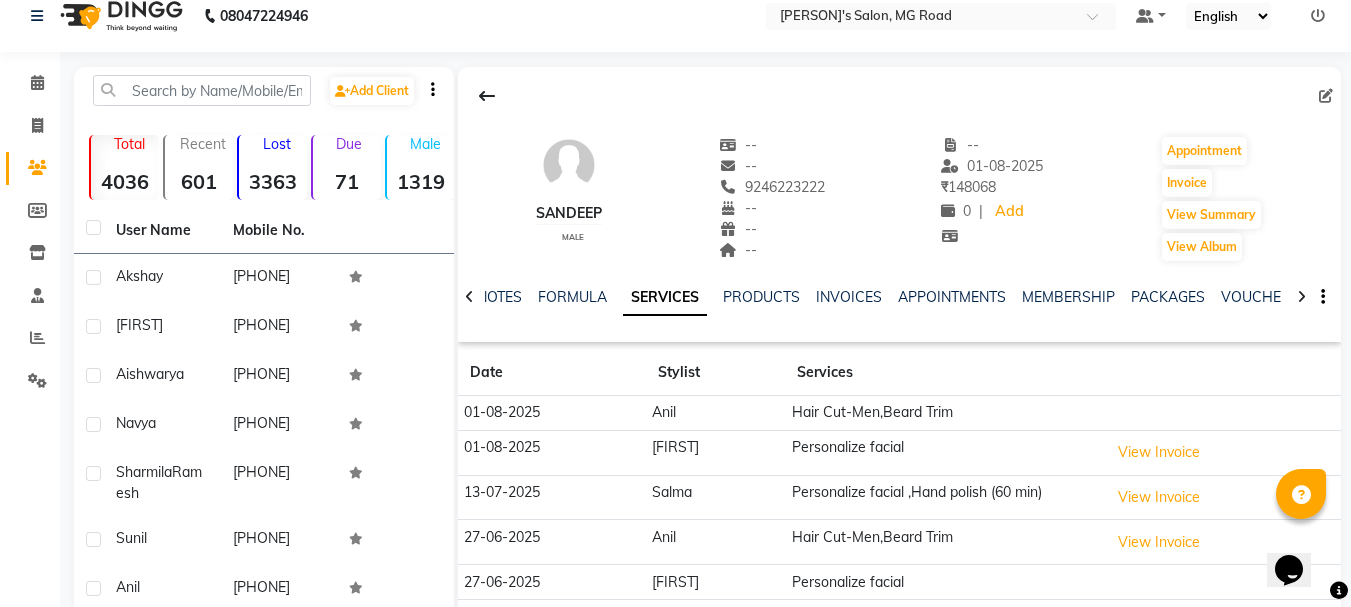 scroll, scrollTop: 0, scrollLeft: 0, axis: both 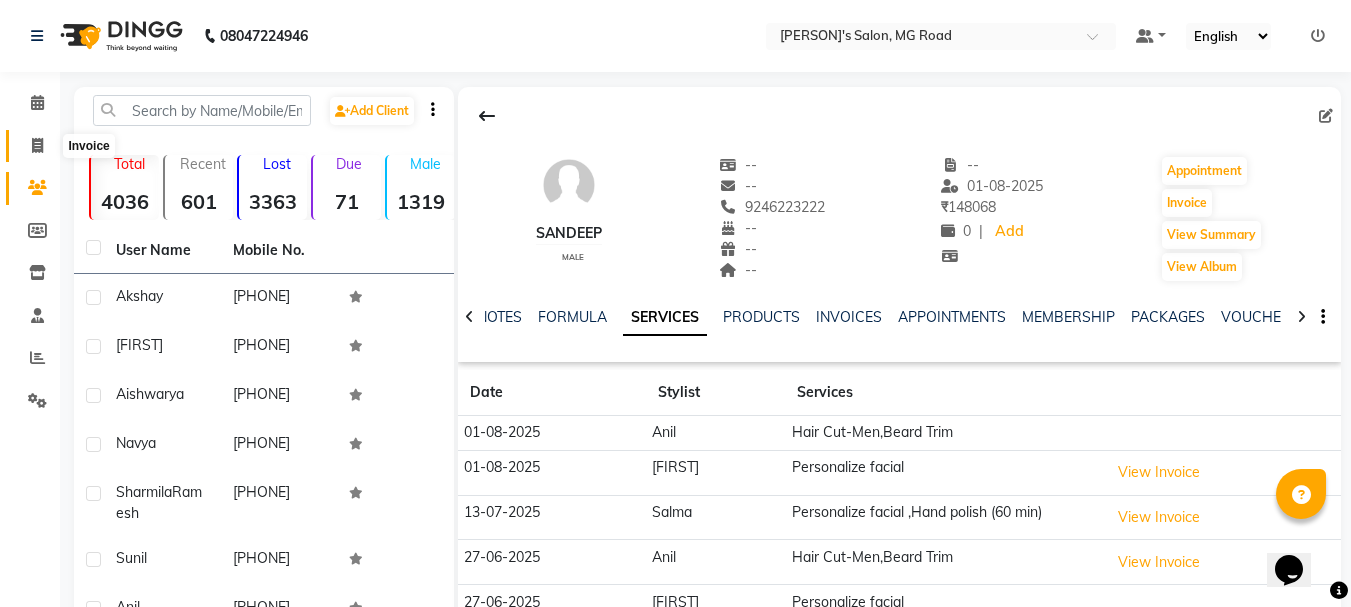 click 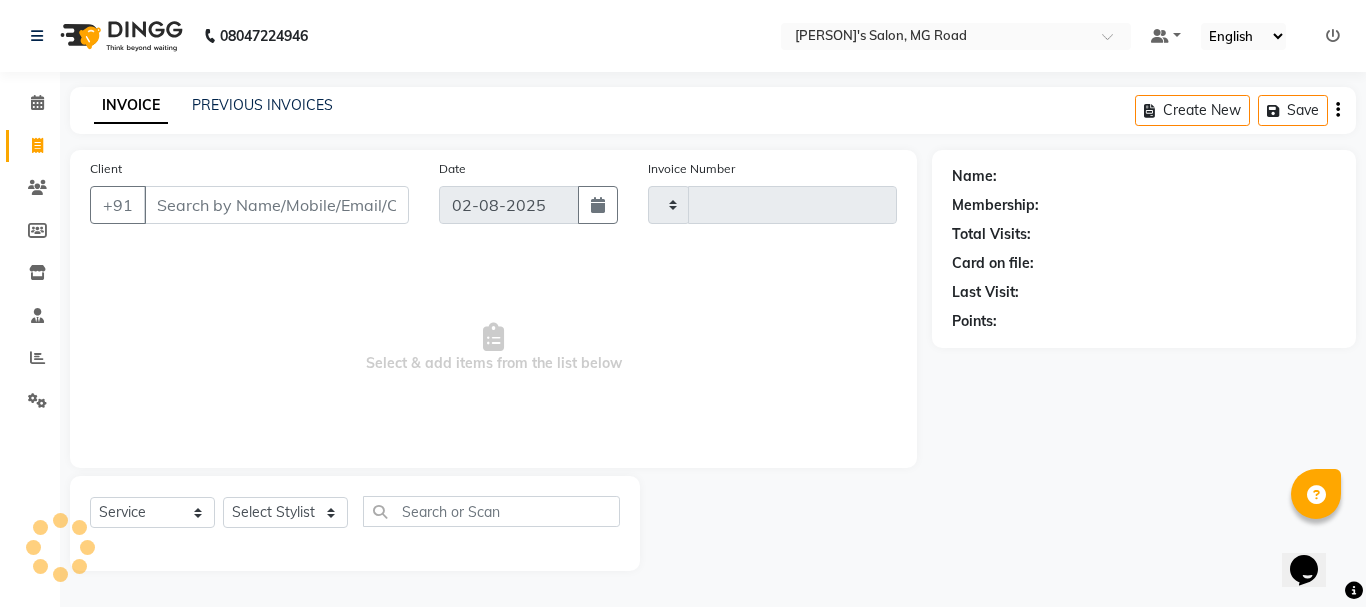 type on "1700" 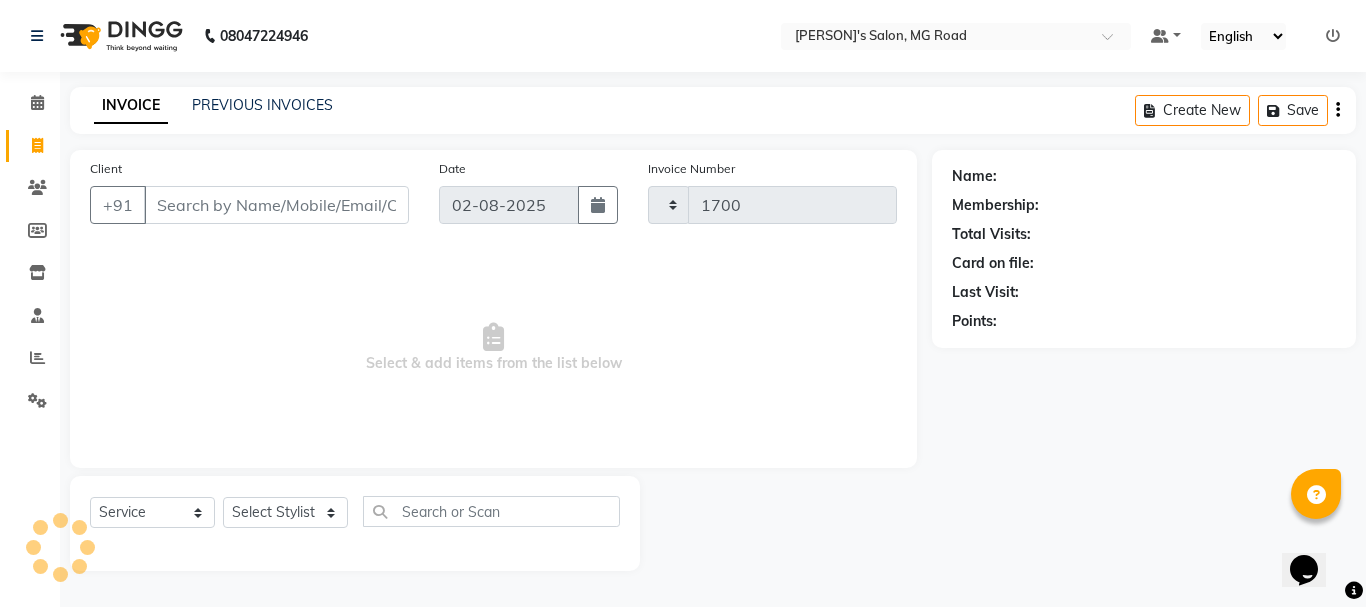 select on "3810" 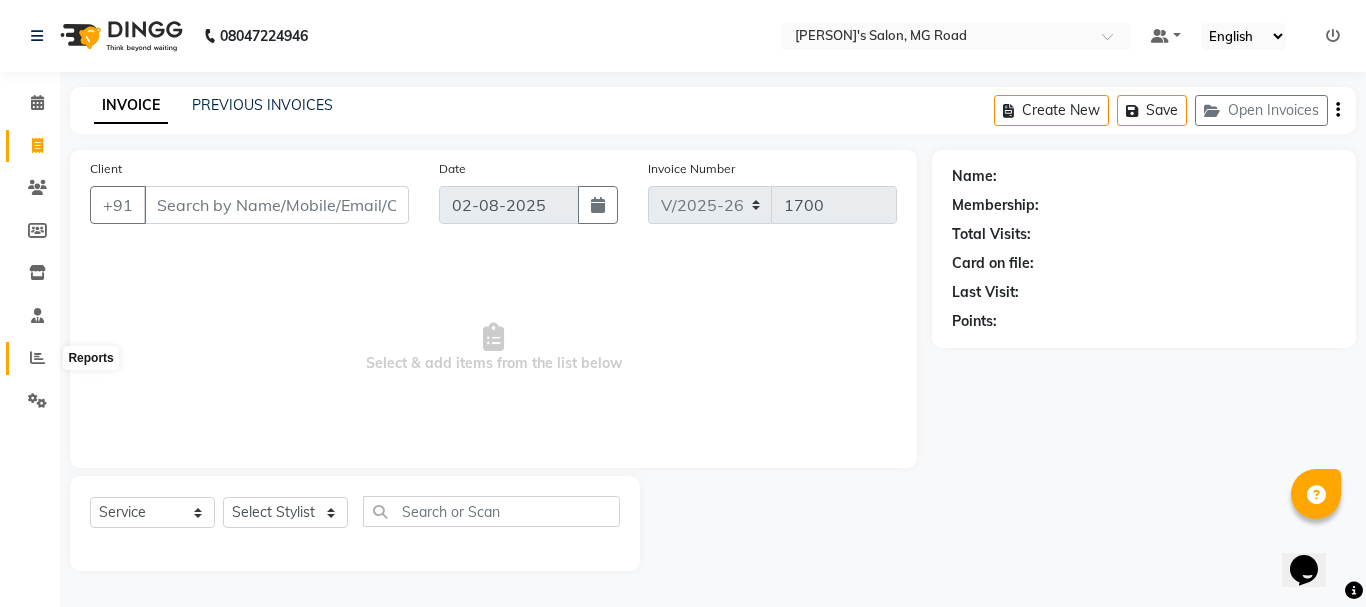 click 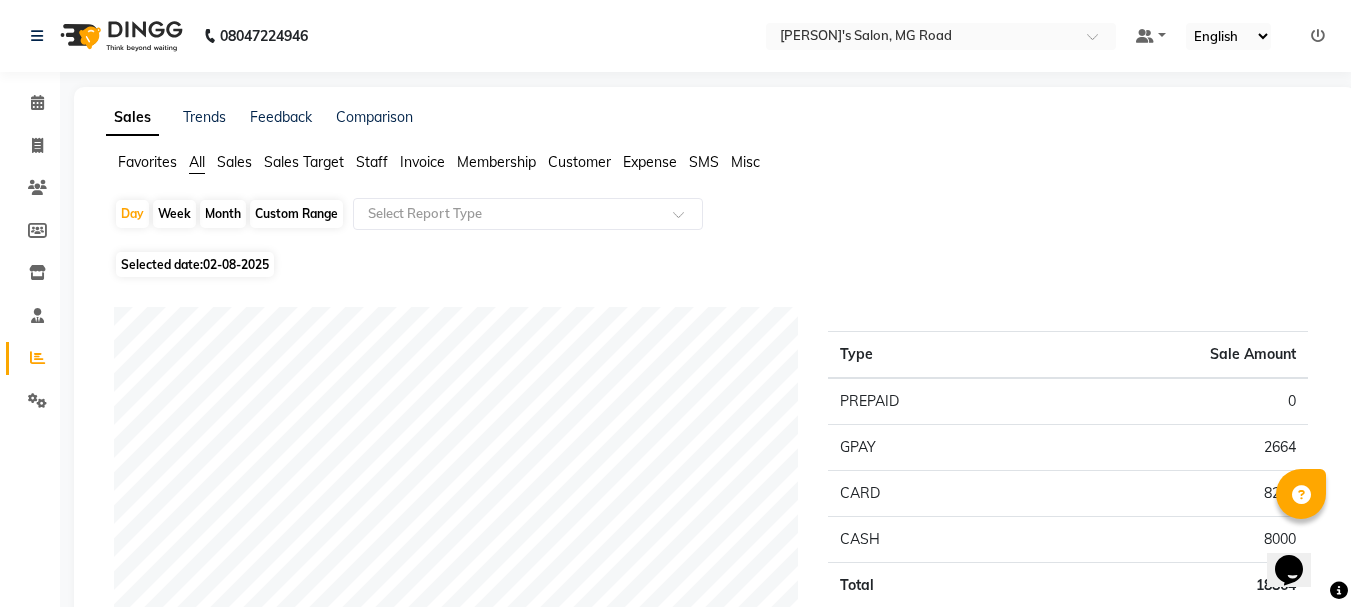 click on "Staff" 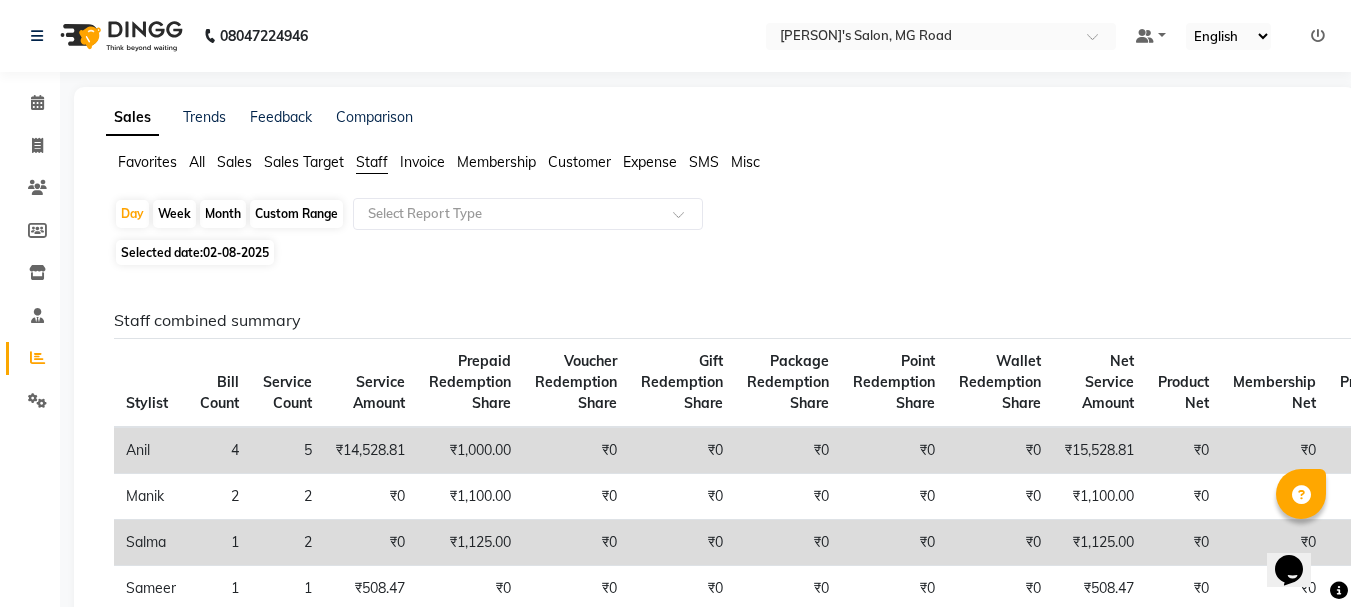 click on "Month" 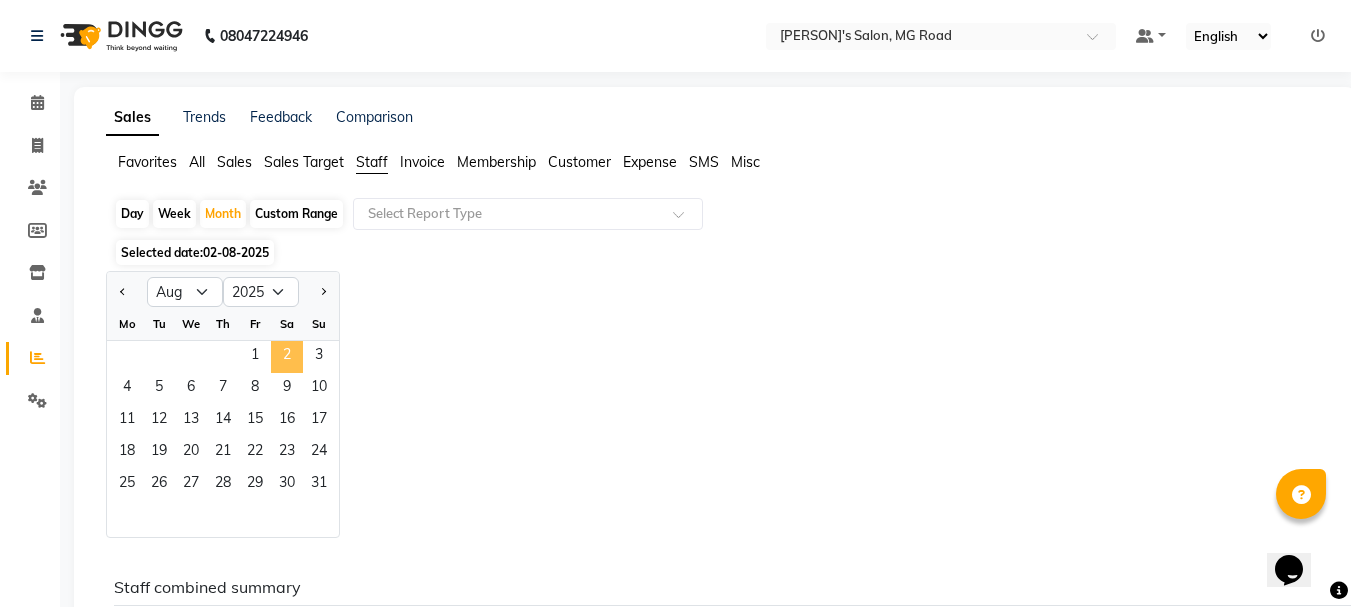 click on "2" 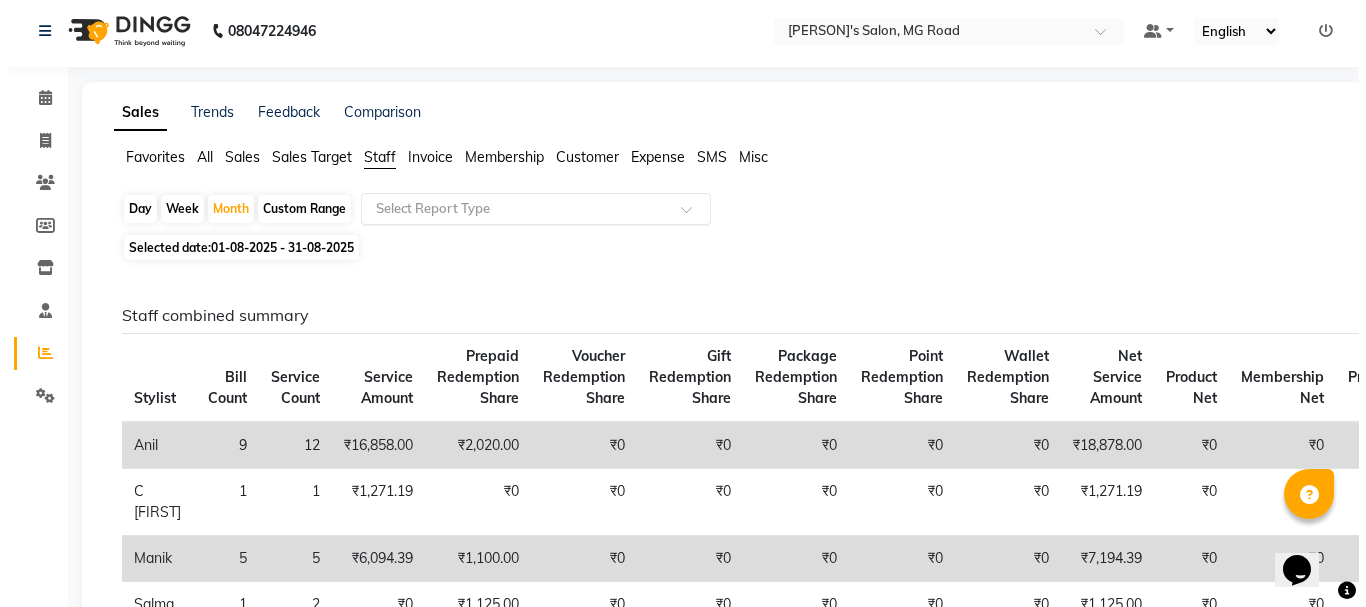 scroll, scrollTop: 0, scrollLeft: 0, axis: both 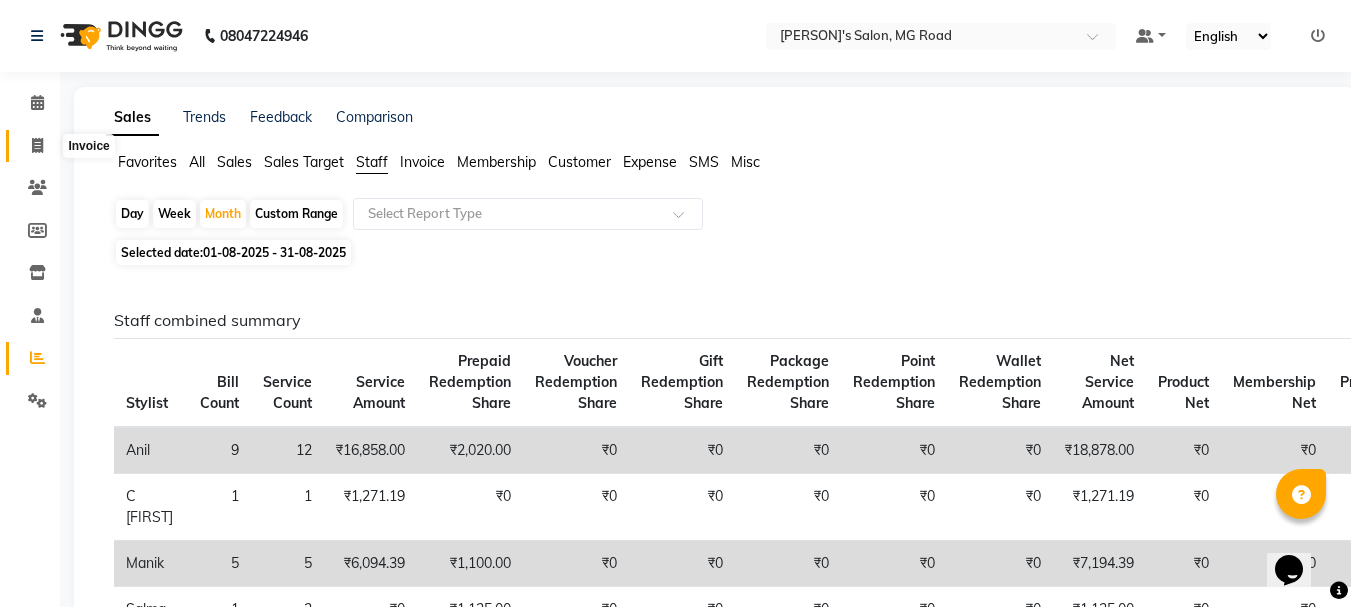 click 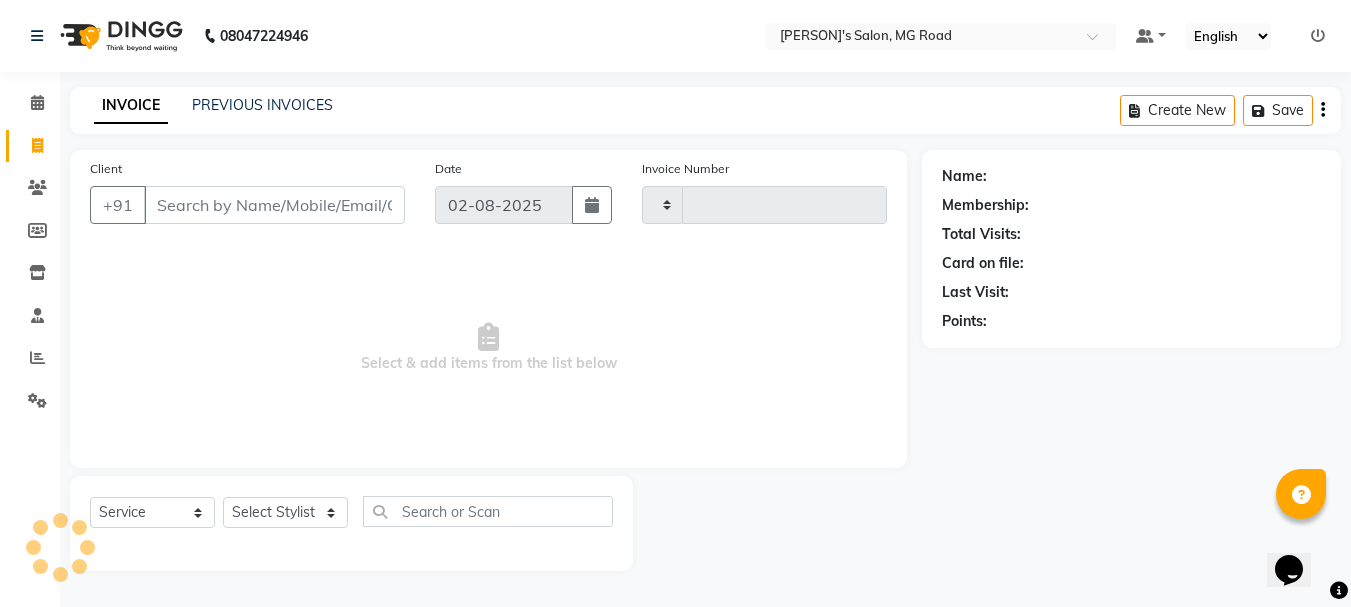 type on "1700" 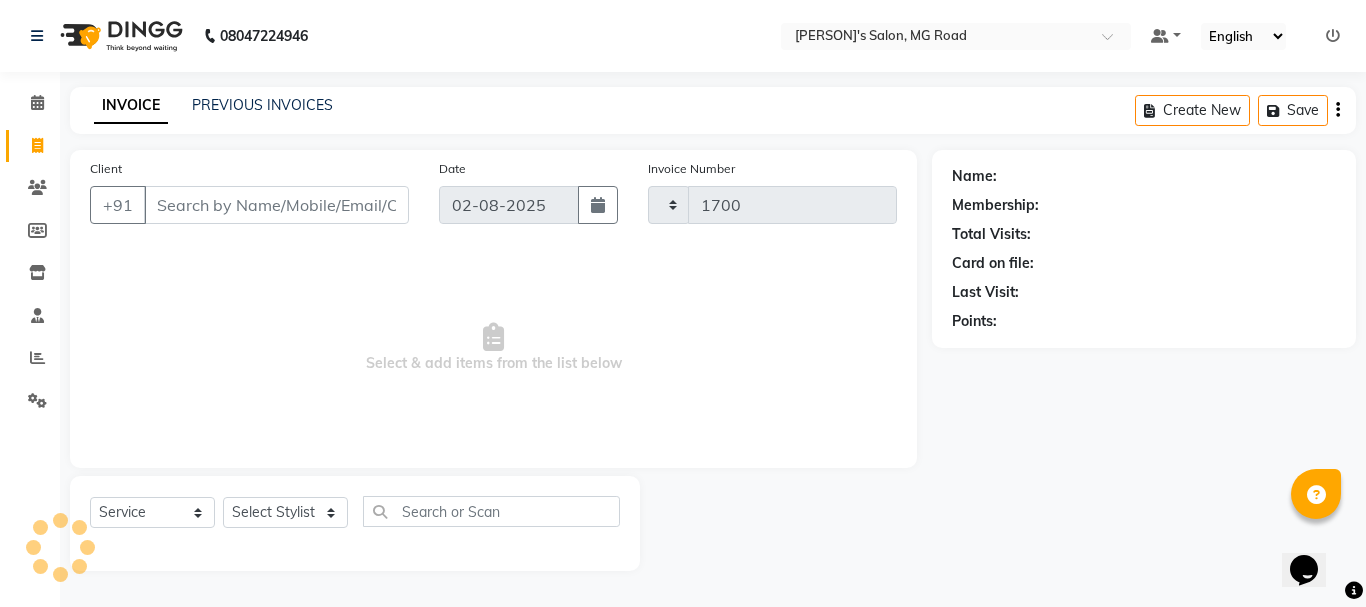 select on "3810" 